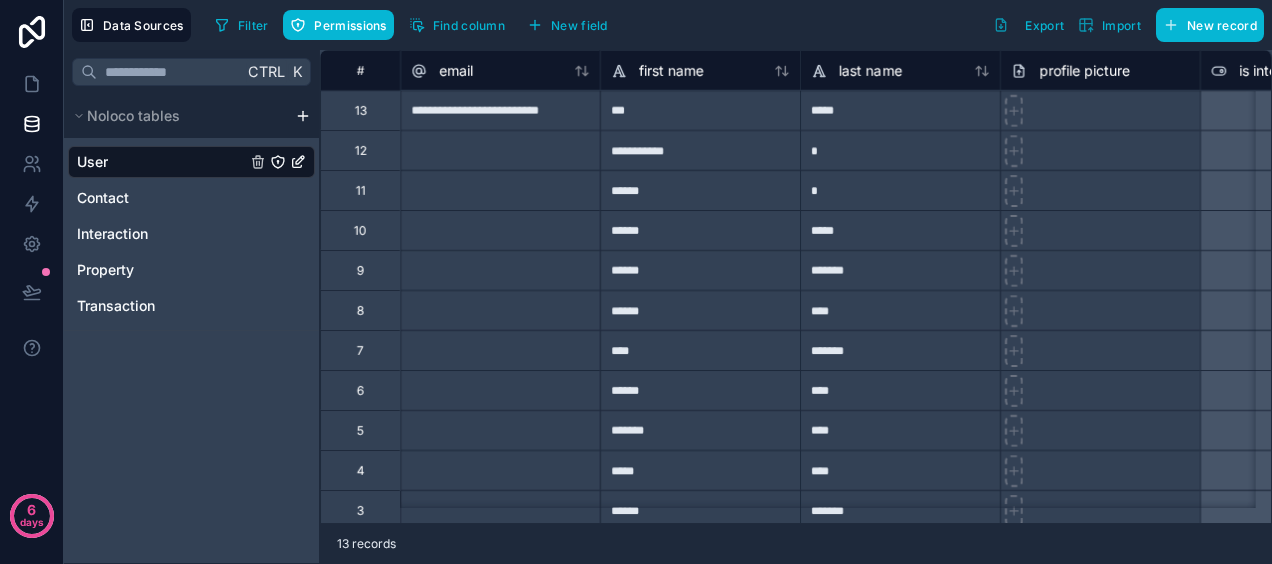 scroll, scrollTop: 0, scrollLeft: 0, axis: both 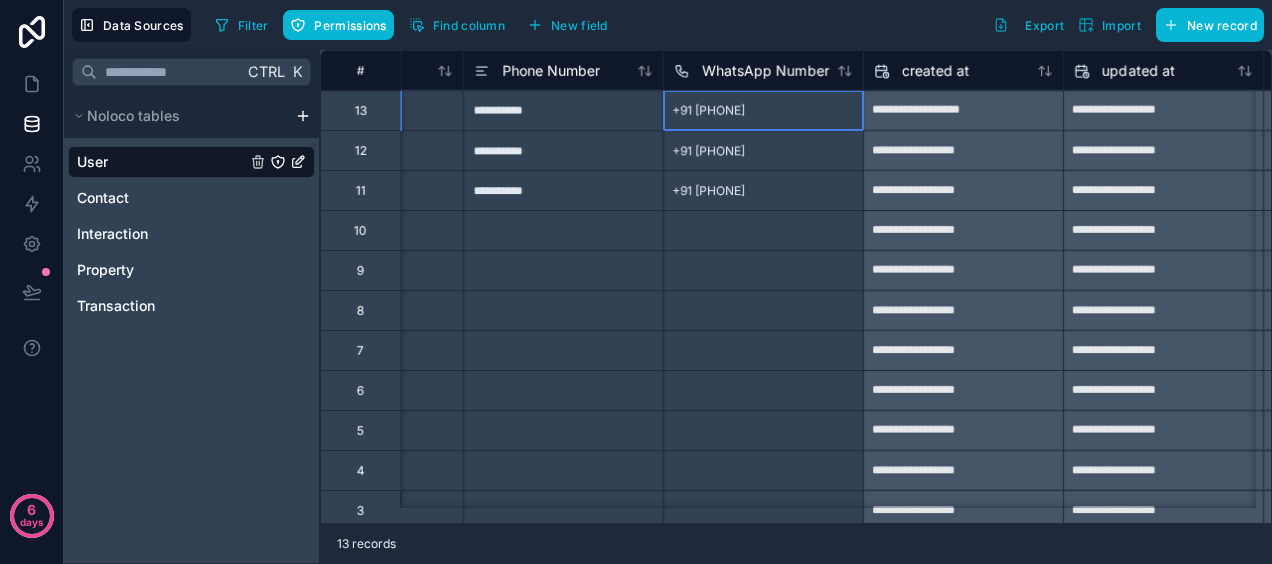 click on "+91 [PHONE]" at bounding box center [708, 111] 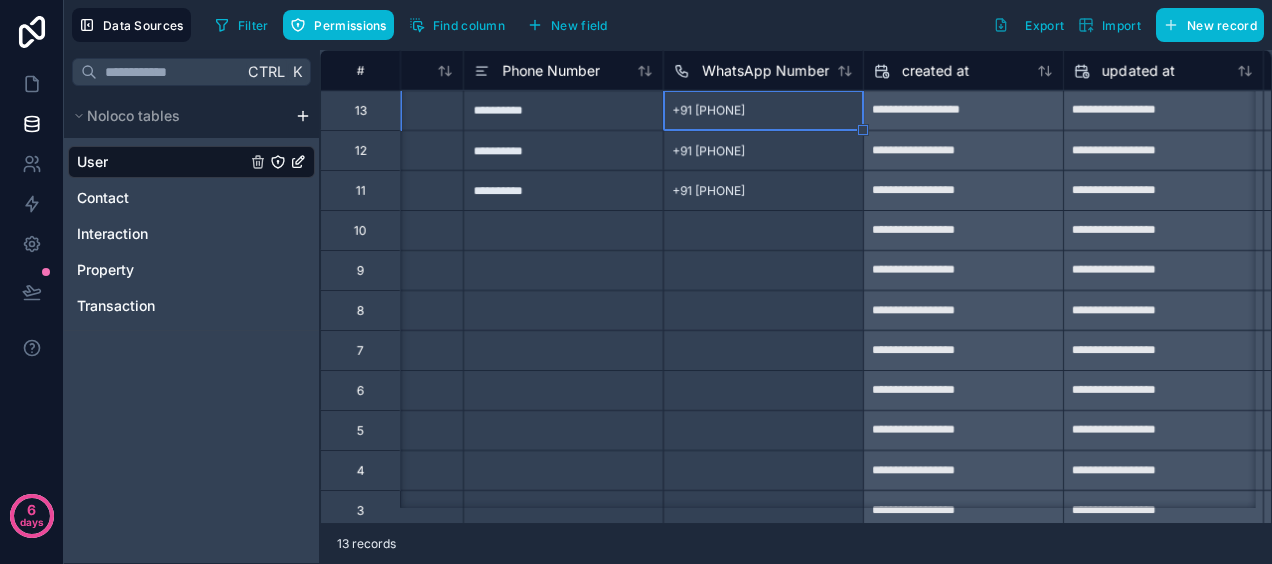 click on "+91 [PHONE]" at bounding box center (763, 110) 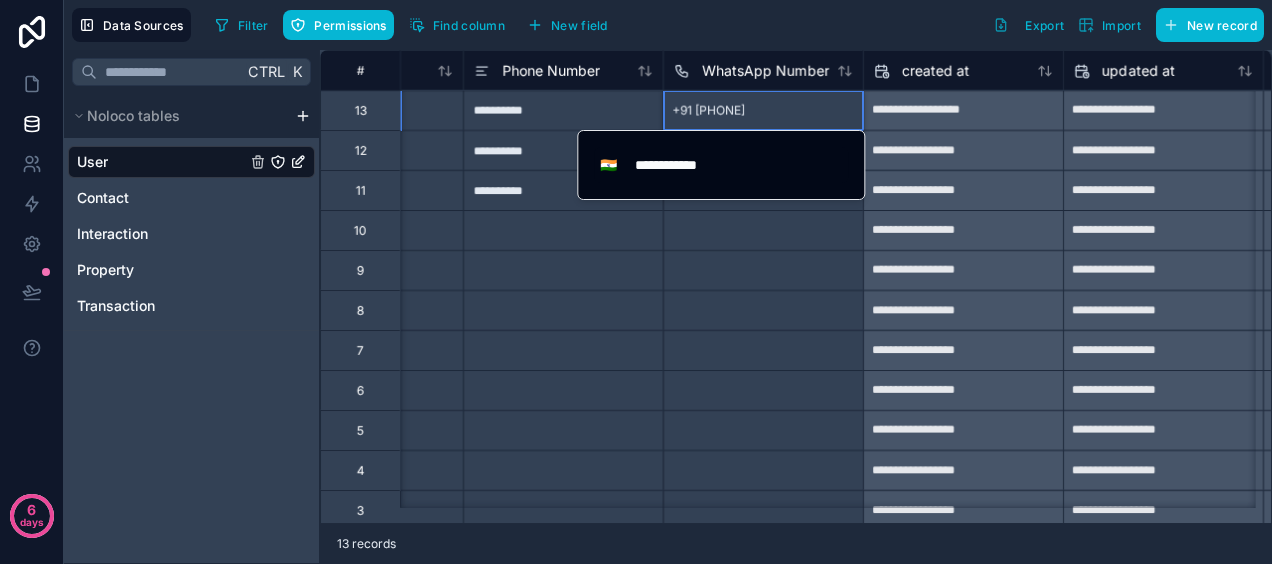 click on "+91 [PHONE]" at bounding box center (763, 110) 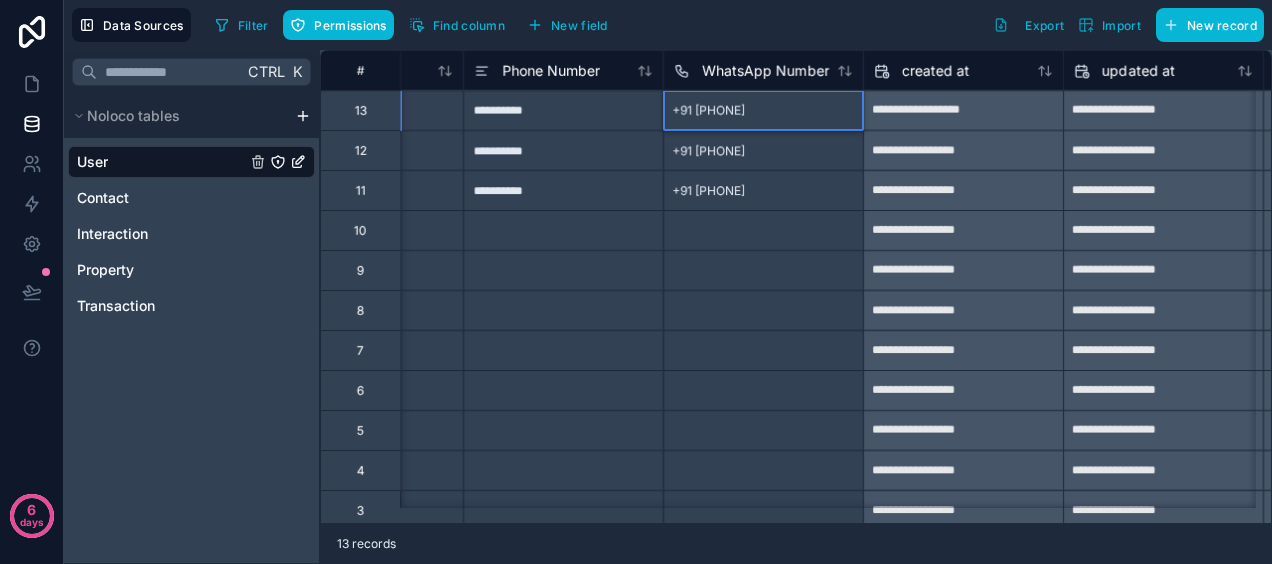 click on "+91 [PHONE]" at bounding box center [763, 110] 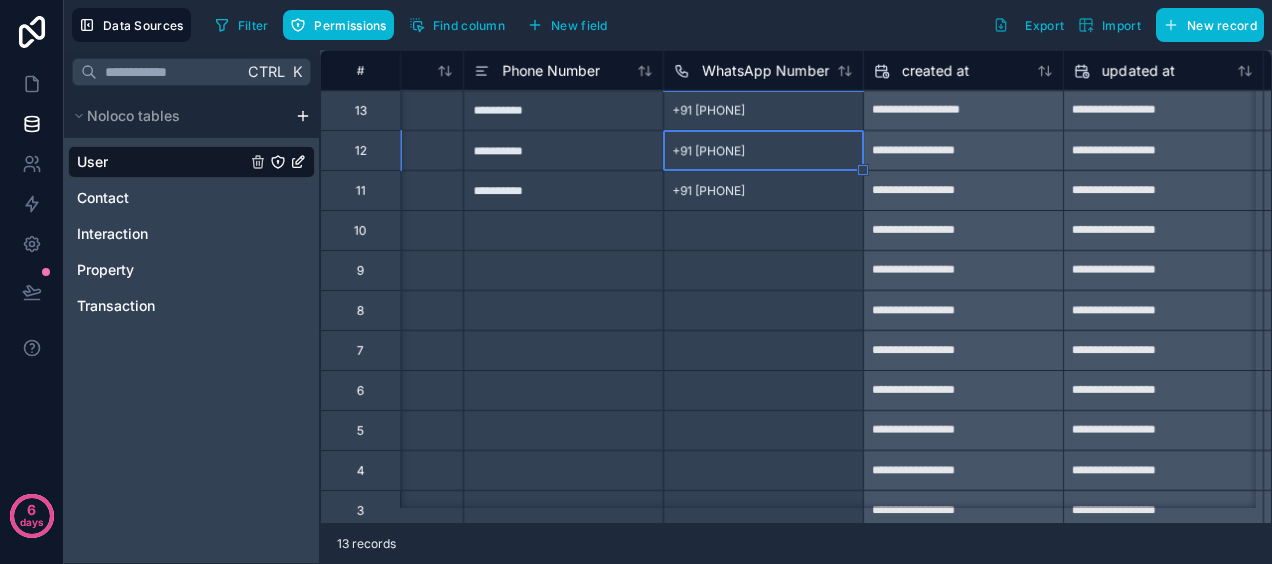 click on "+91 [PHONE]" at bounding box center [708, 151] 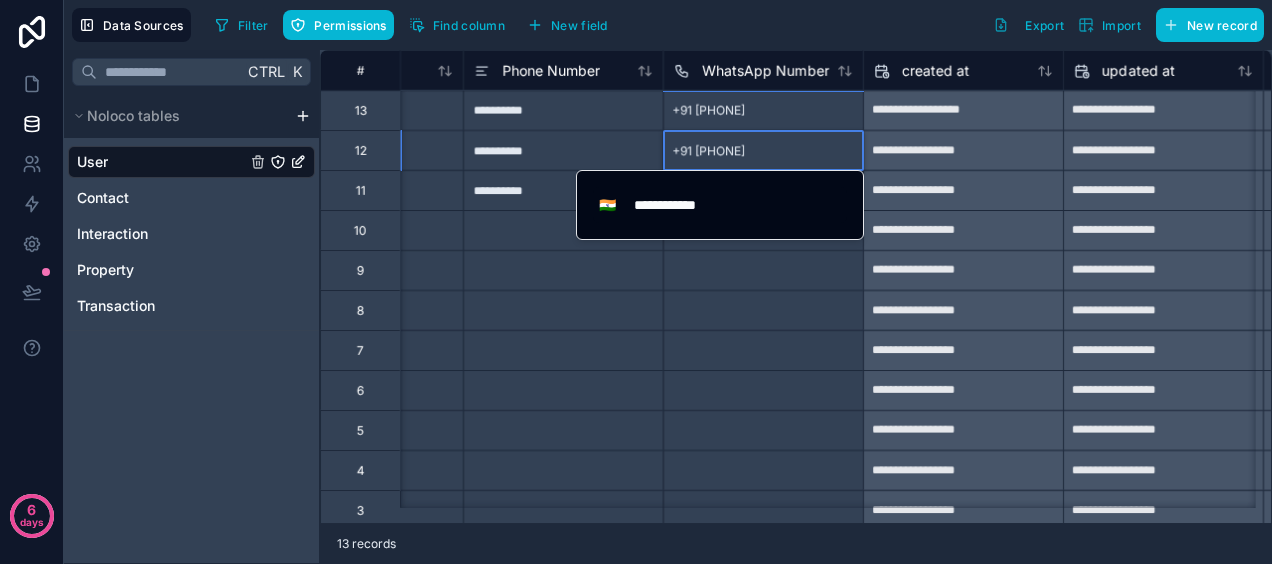 click on "**********" at bounding box center (563, 110) 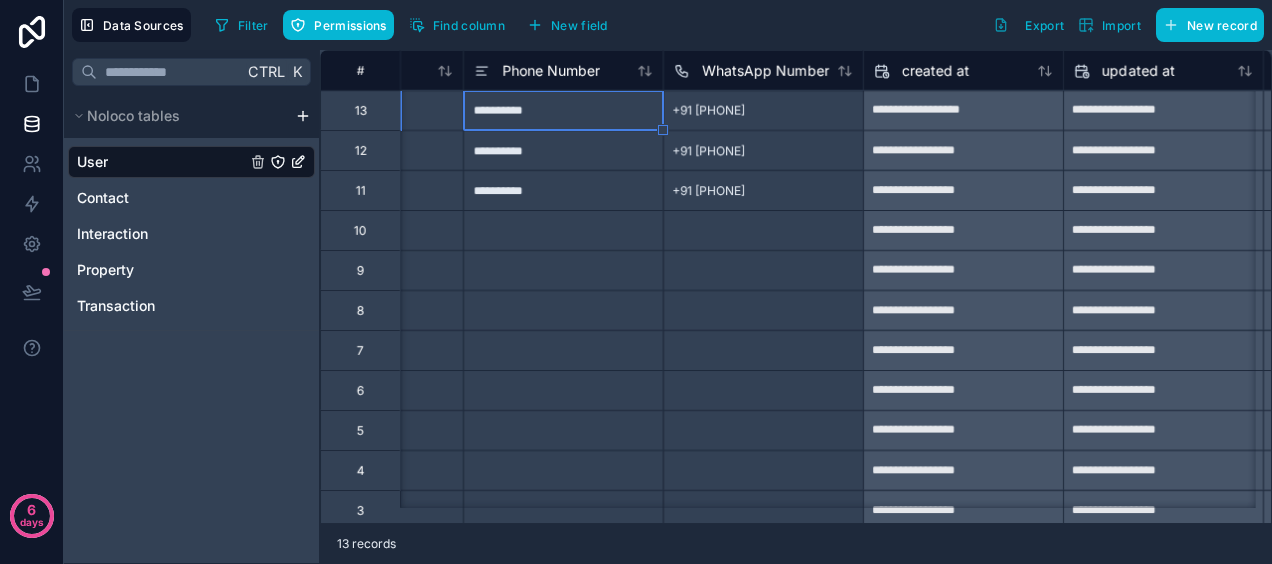 click on "**********" at bounding box center (563, 110) 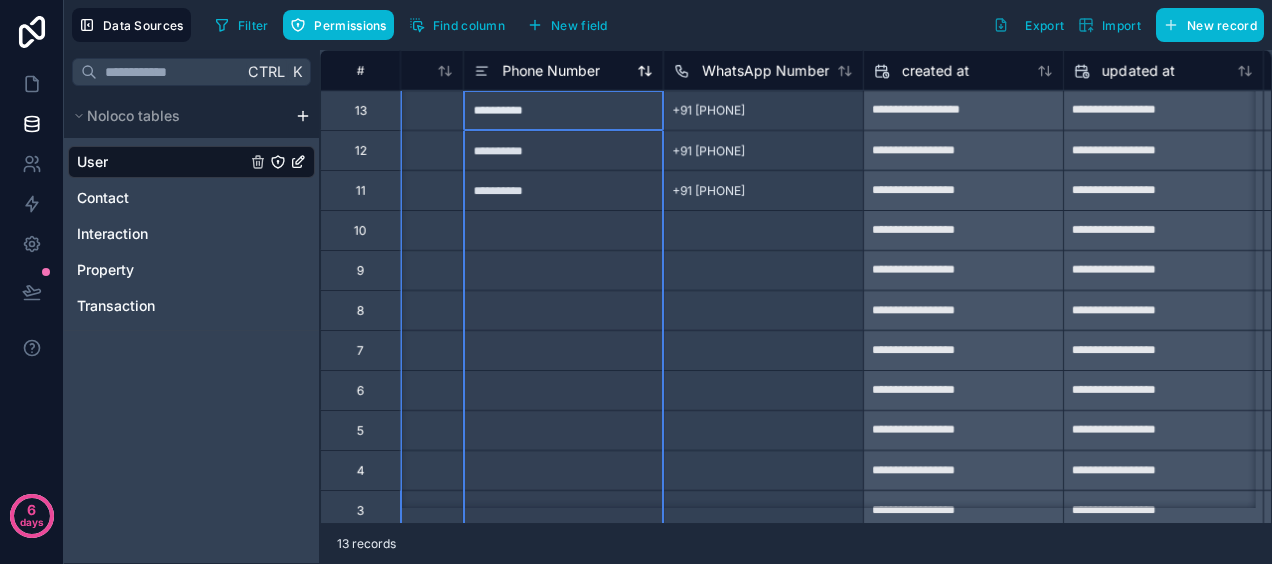 click on "Phone Number" at bounding box center [551, 71] 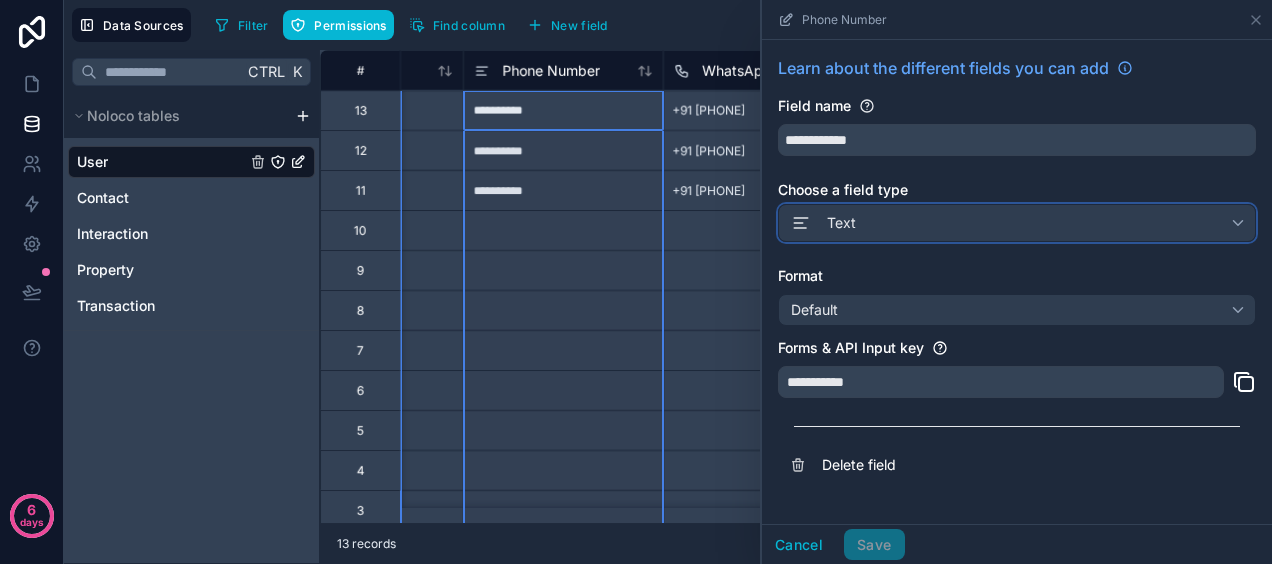 click on "Text" at bounding box center [1017, 223] 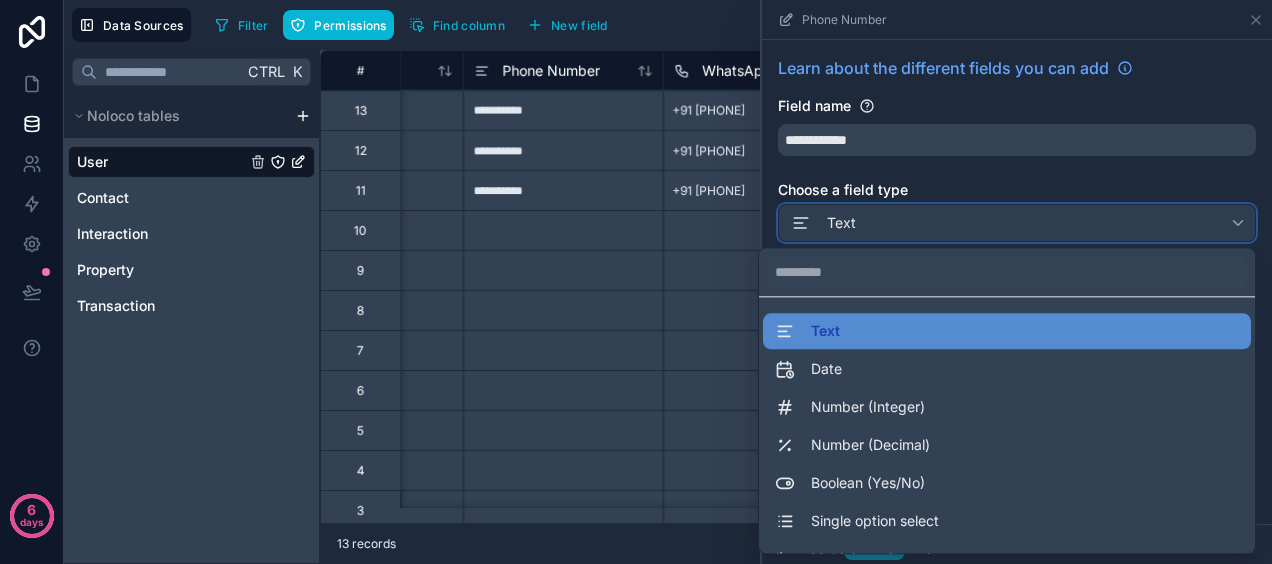 type 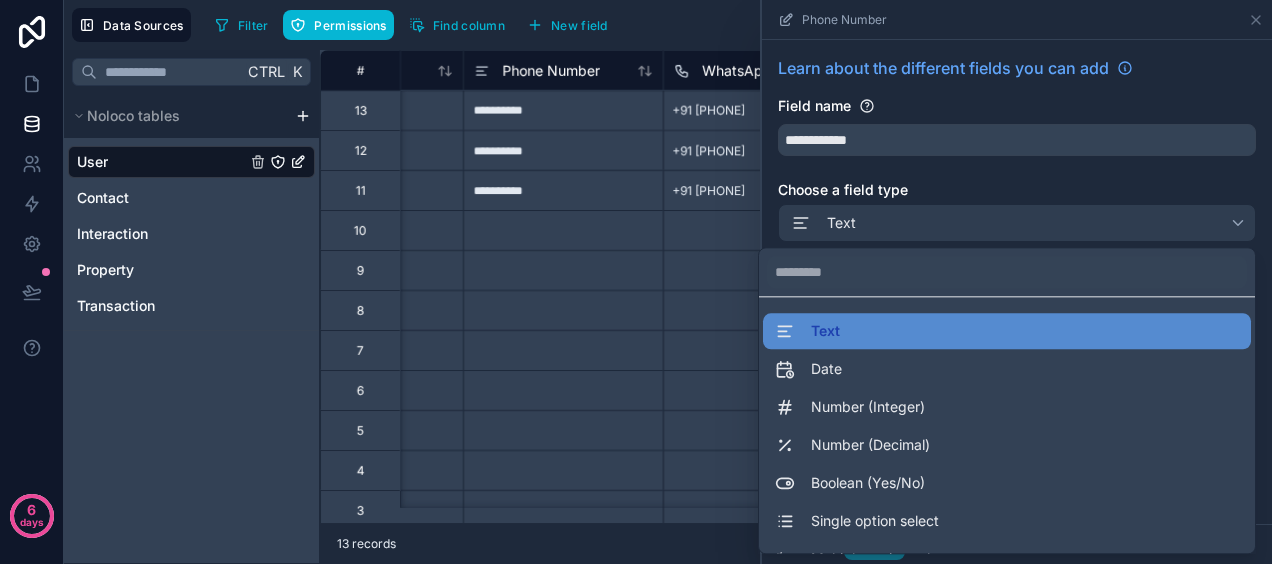 scroll, scrollTop: 224, scrollLeft: 0, axis: vertical 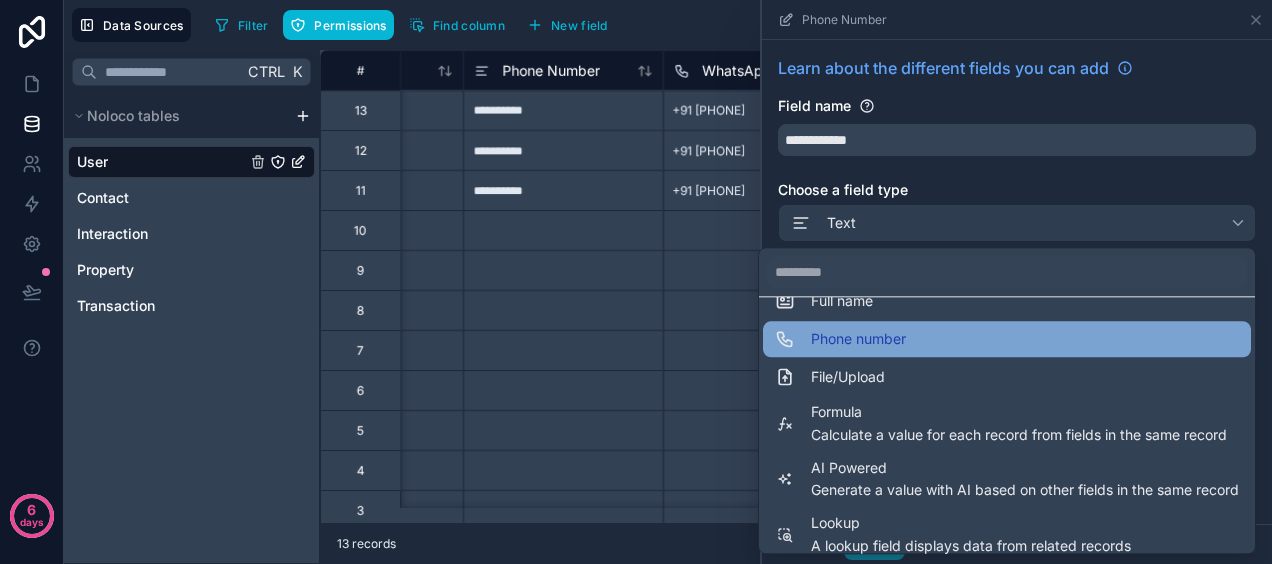 click on "Phone number" at bounding box center [858, 340] 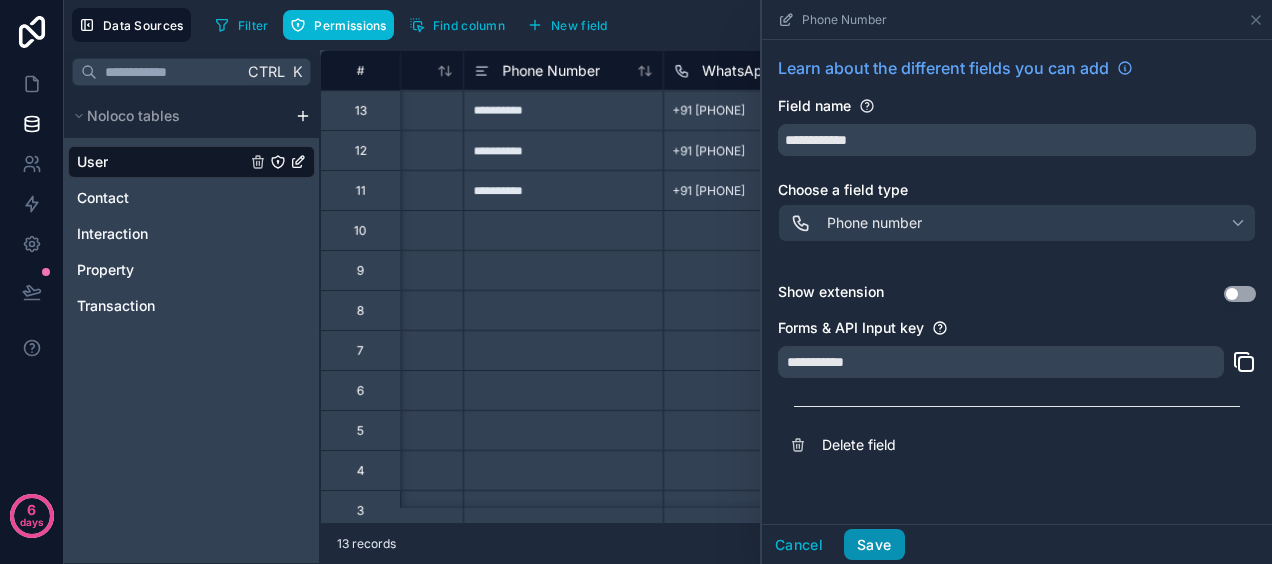 click on "Save" at bounding box center (874, 545) 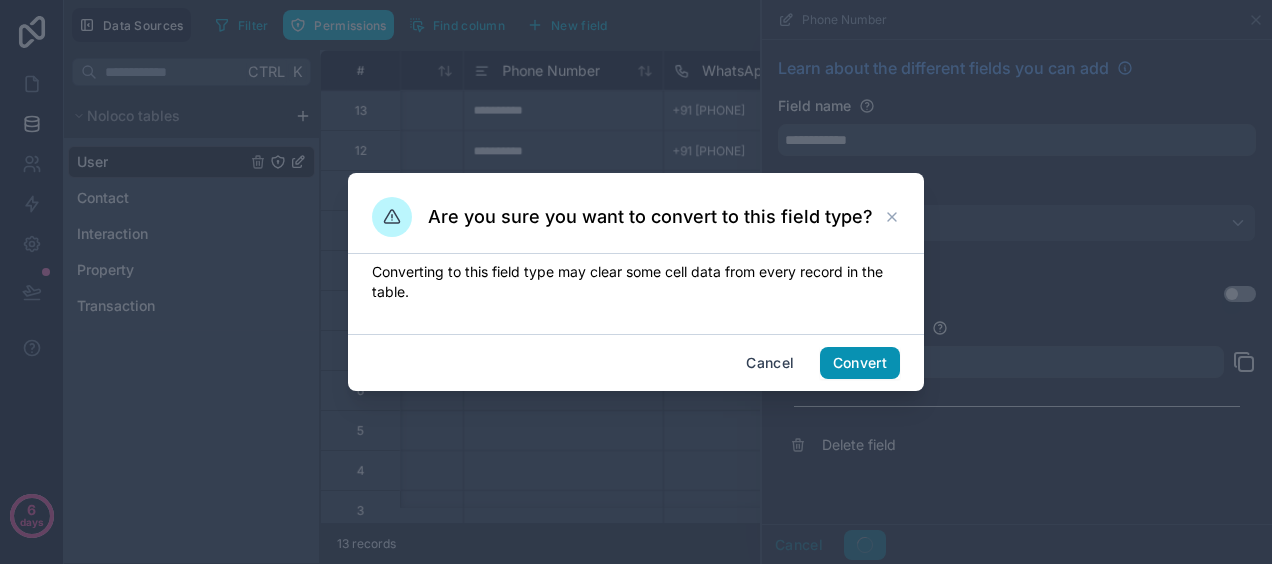 click on "Convert" at bounding box center [860, 363] 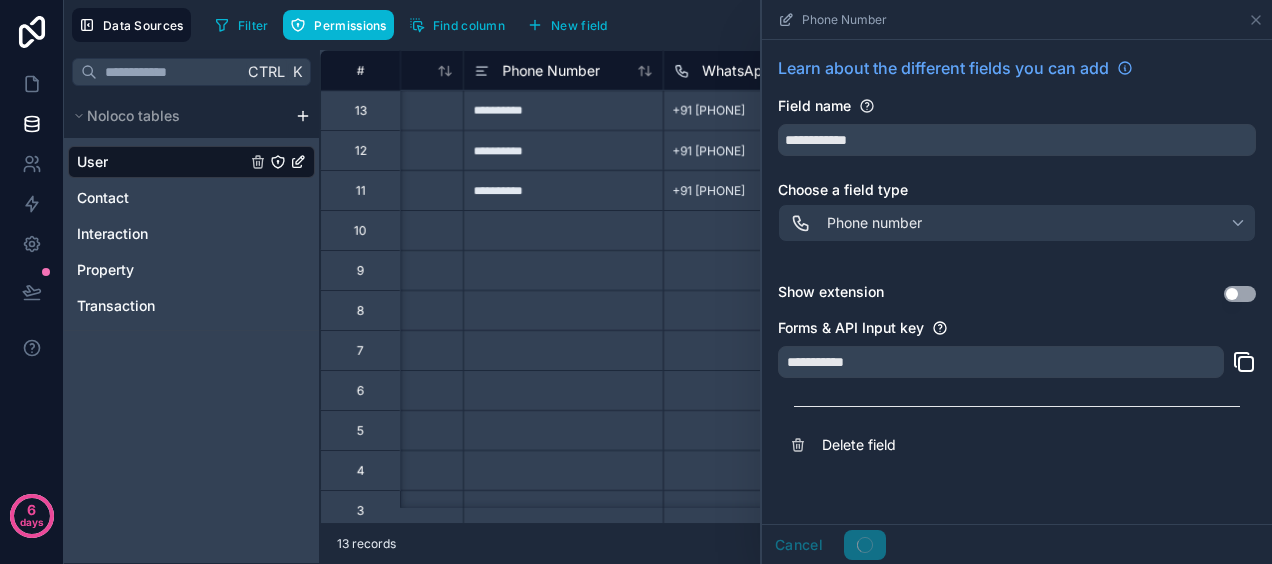 click at bounding box center (563, 310) 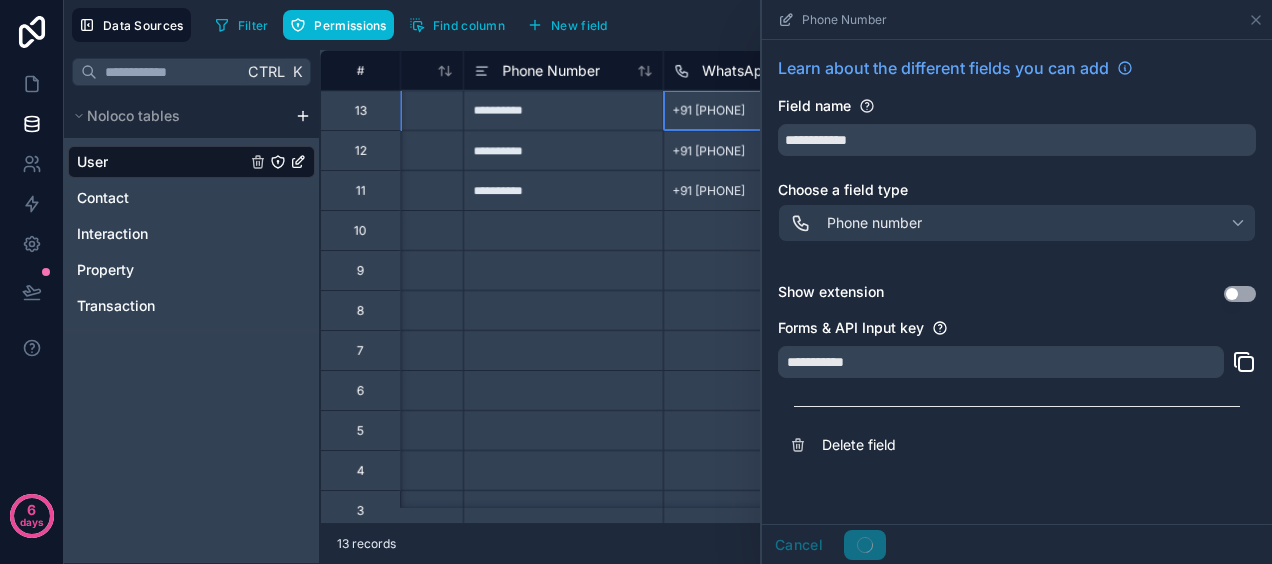 click on "+91 [PHONE]" at bounding box center [708, 111] 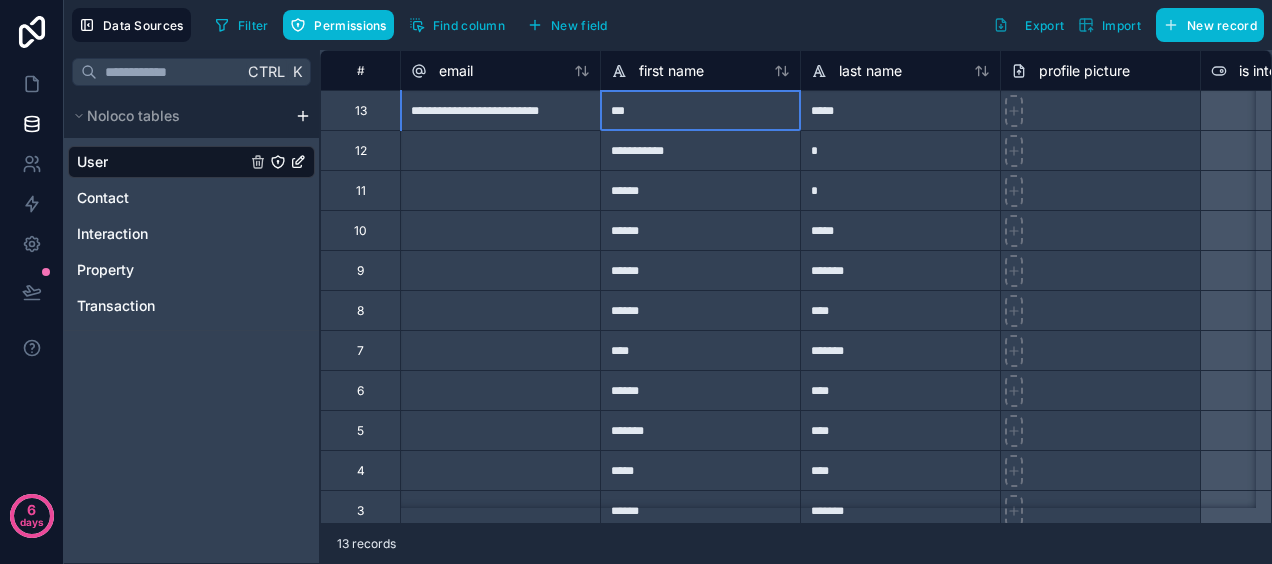 click on "***" at bounding box center (700, 110) 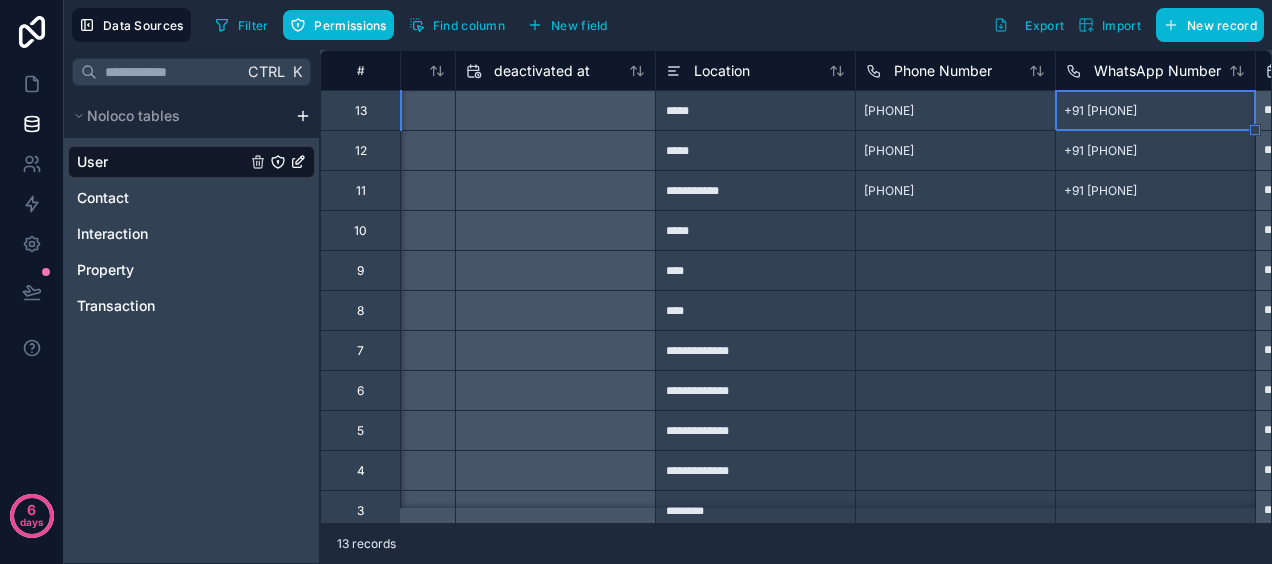 scroll, scrollTop: 0, scrollLeft: 1945, axis: horizontal 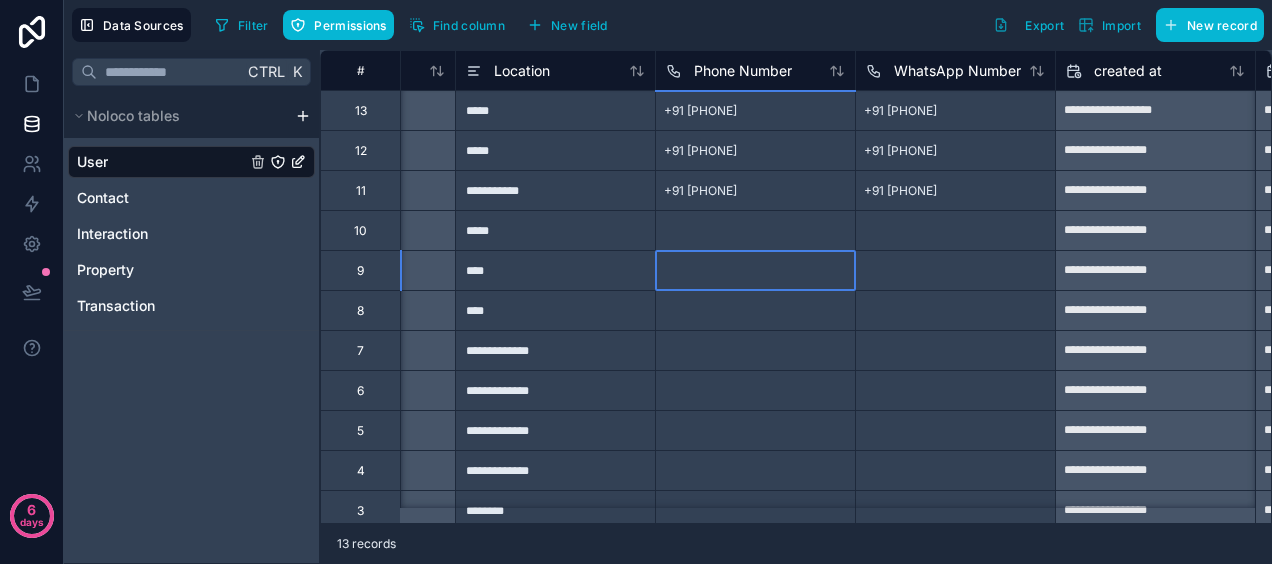 click at bounding box center (755, 270) 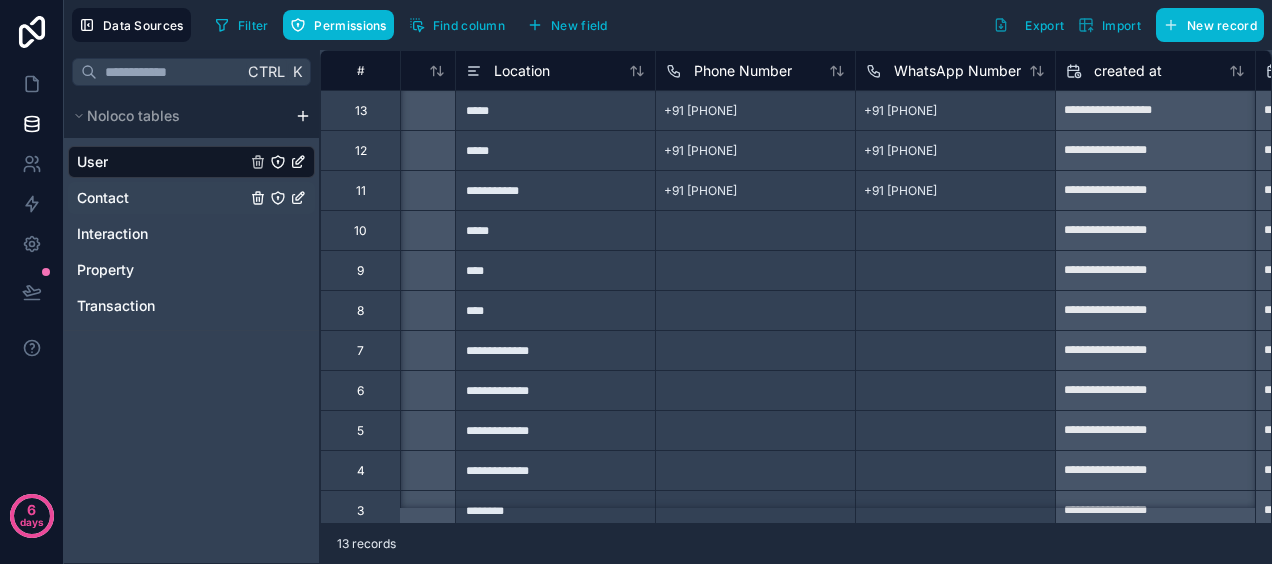 click on "Contact" at bounding box center (103, 198) 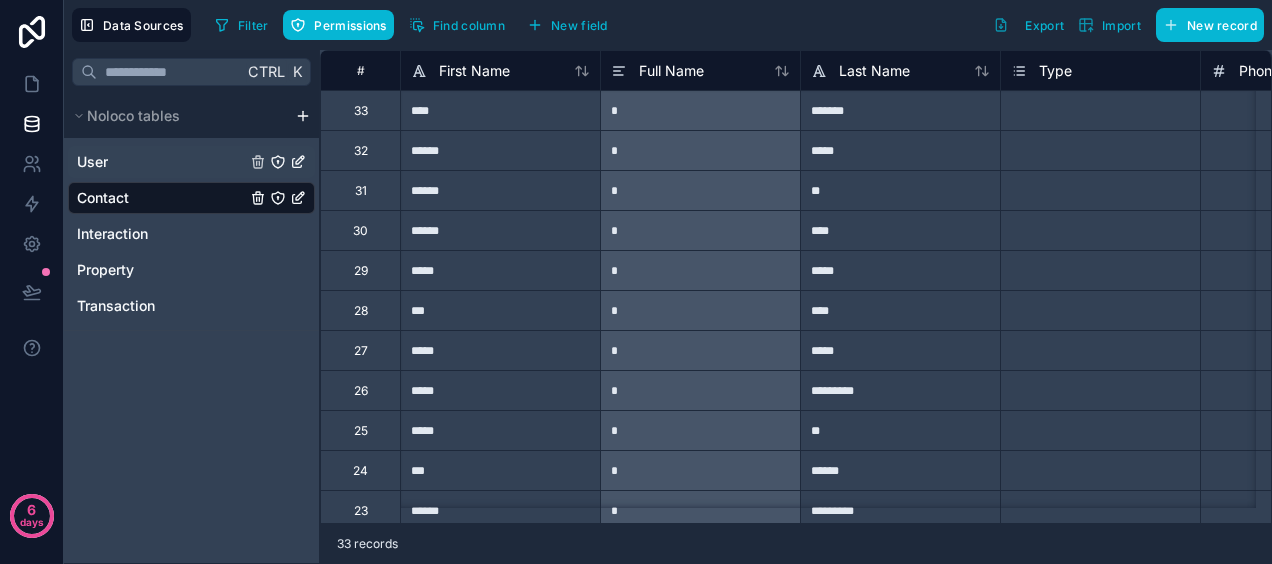 click on "User" at bounding box center [191, 162] 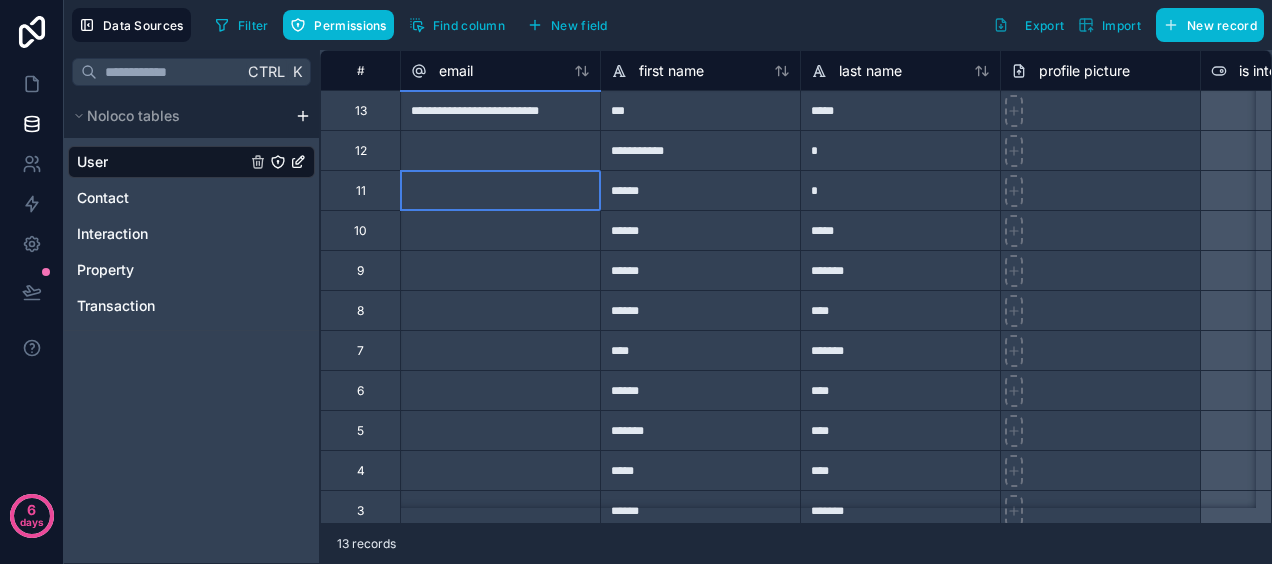 click at bounding box center (500, 190) 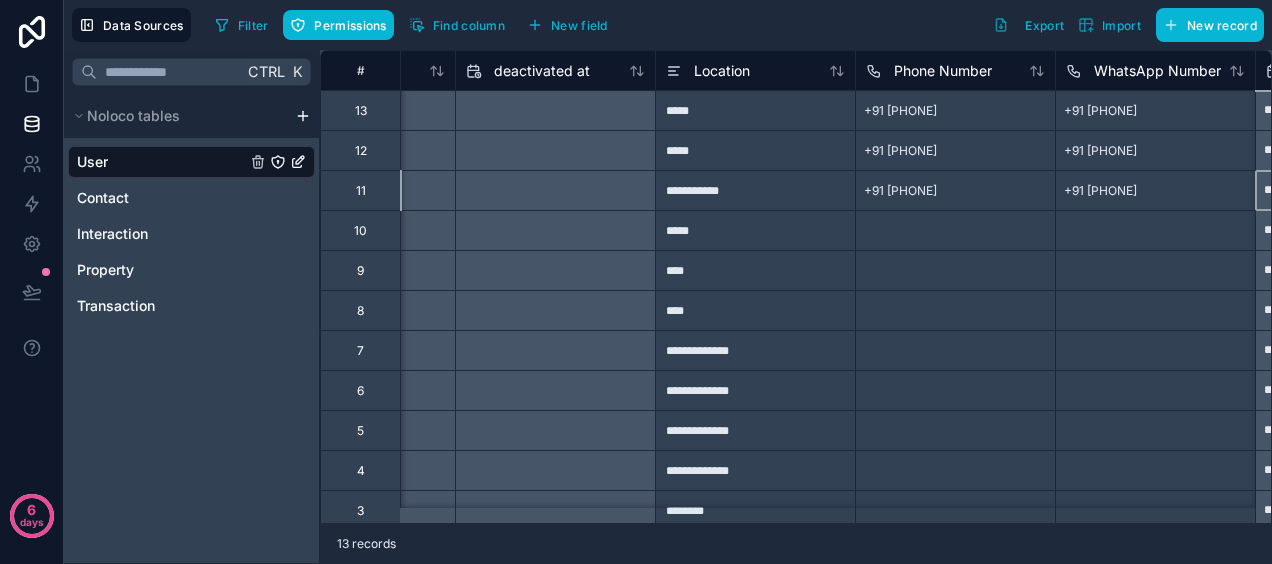 scroll, scrollTop: 0, scrollLeft: 1945, axis: horizontal 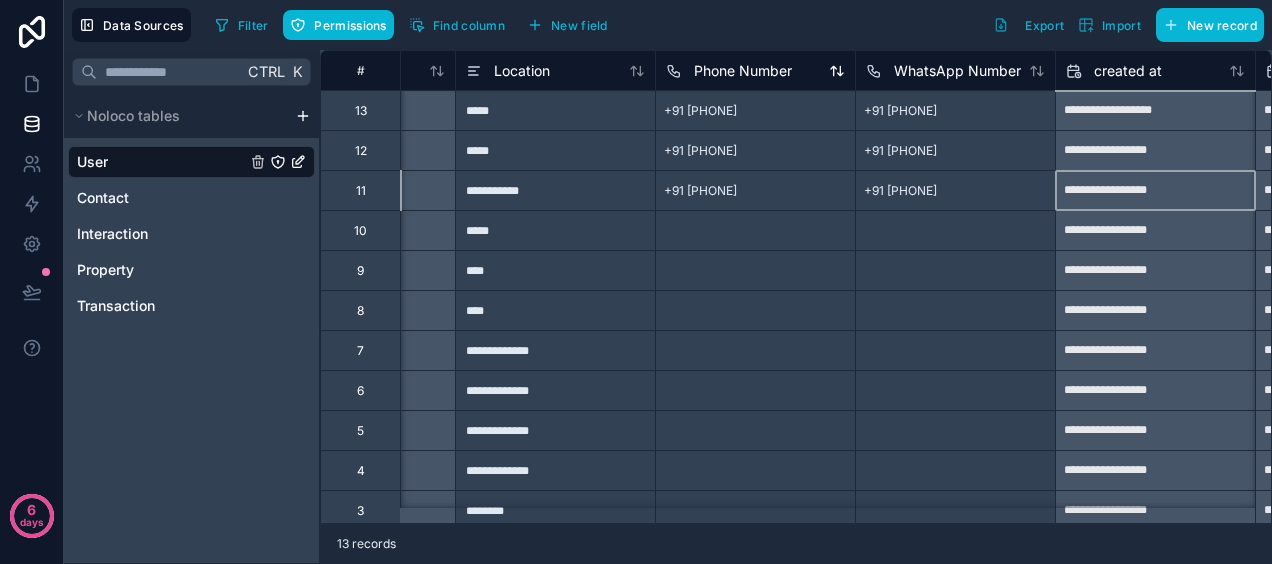 click on "Phone Number" at bounding box center [743, 71] 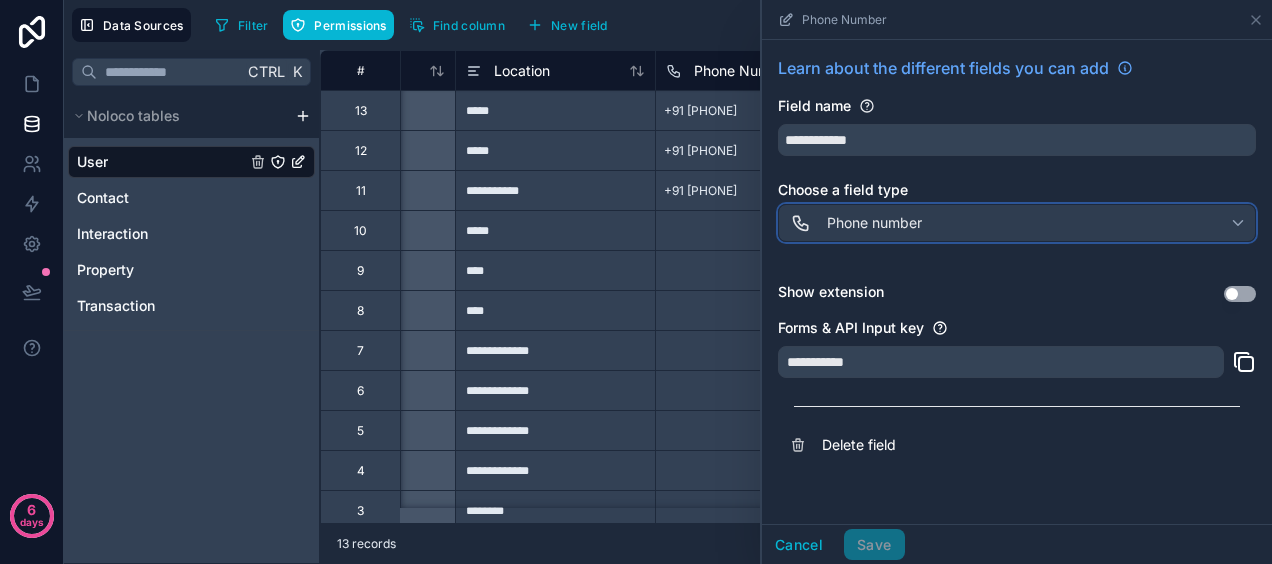 click on "Phone number" at bounding box center [1017, 223] 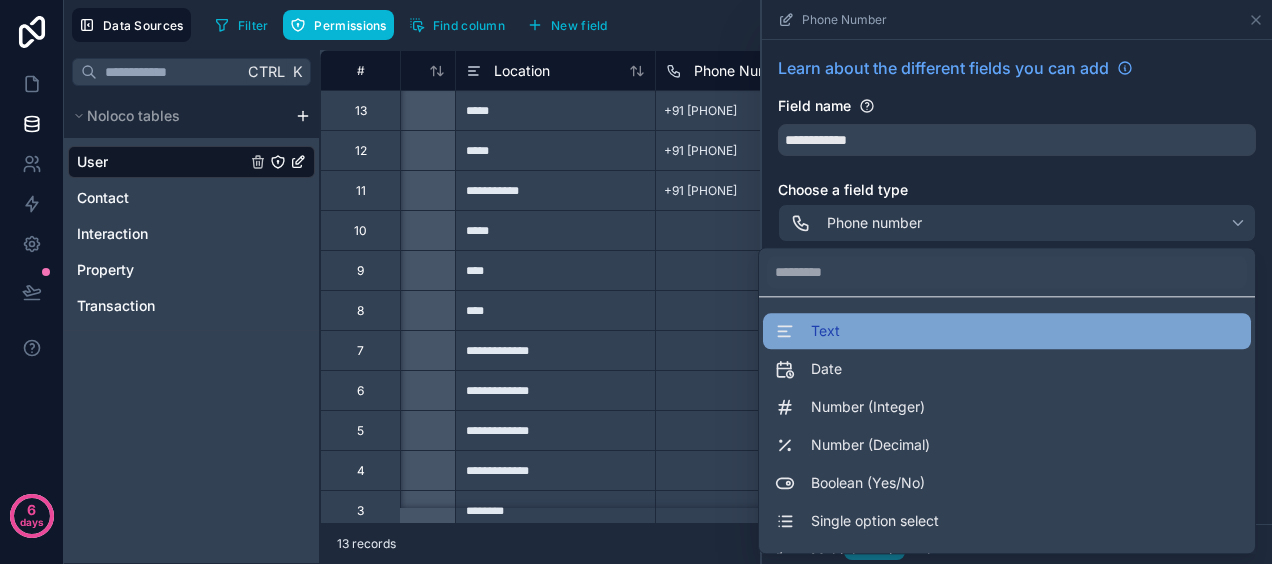 click on "Text" at bounding box center [1007, 331] 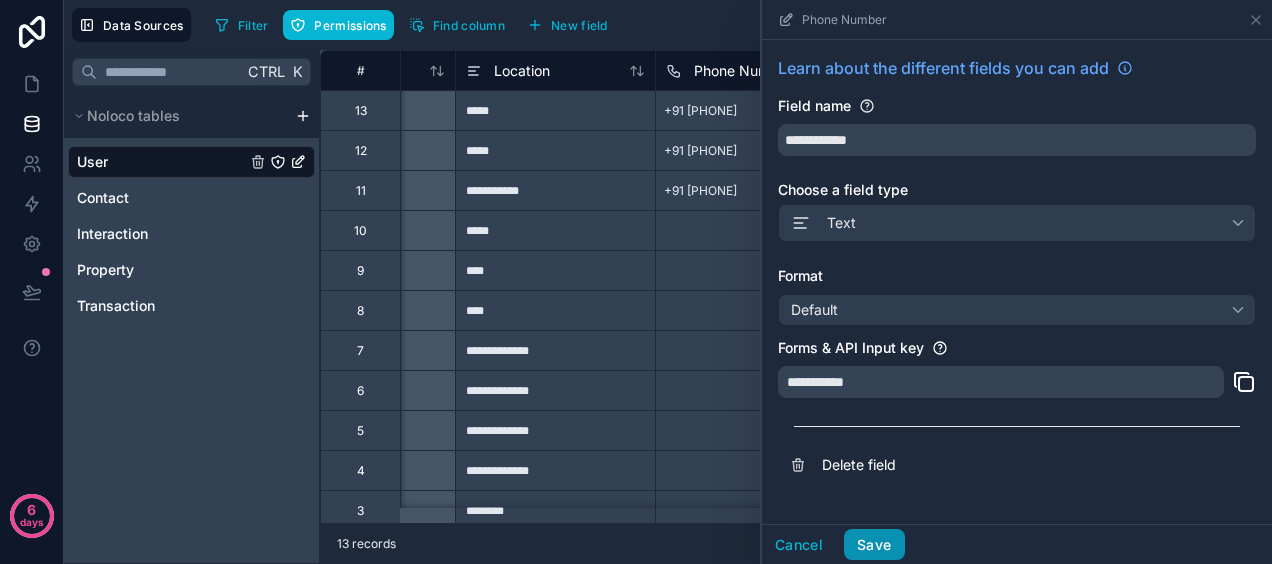 click on "Save" at bounding box center [874, 545] 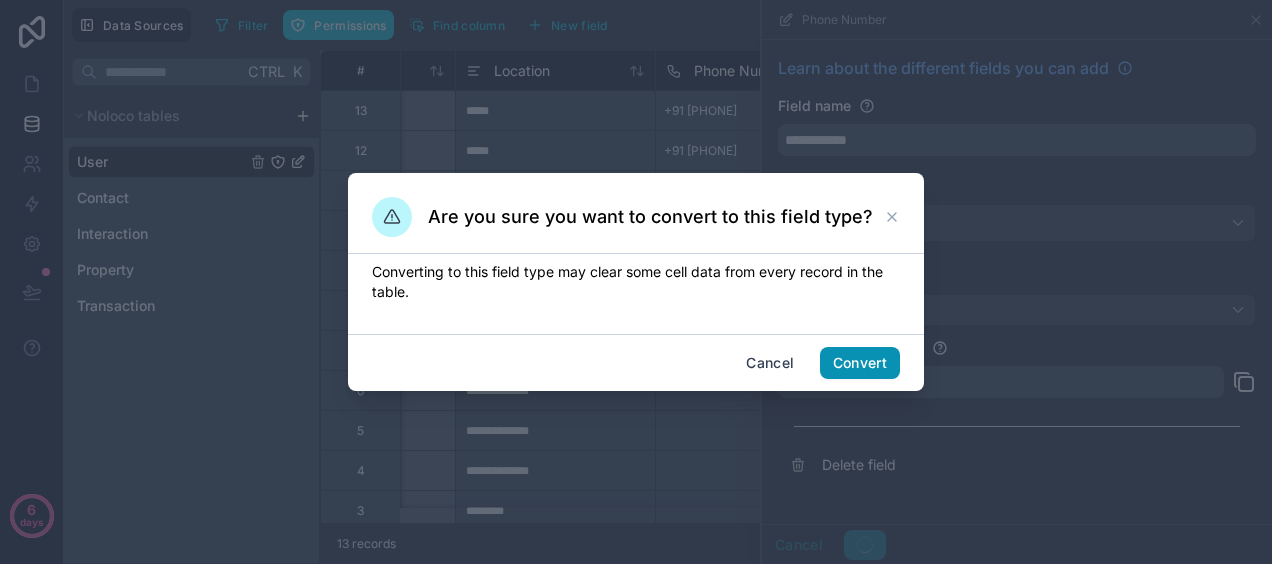 click on "Convert" at bounding box center (860, 363) 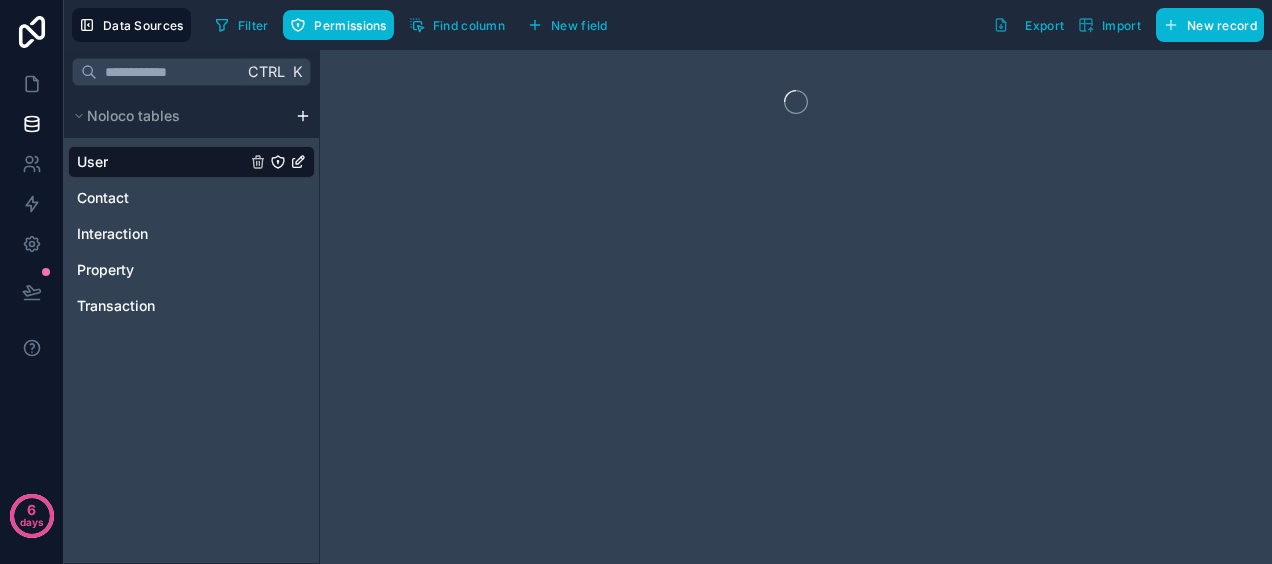 click at bounding box center [796, 307] 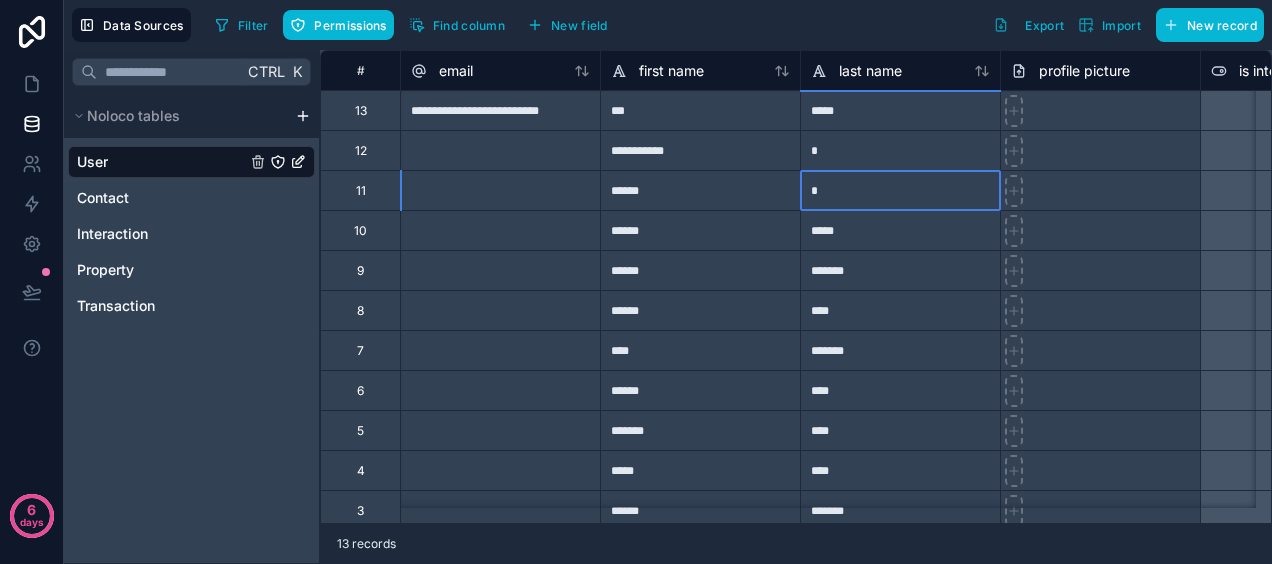 click on "*" at bounding box center (900, 190) 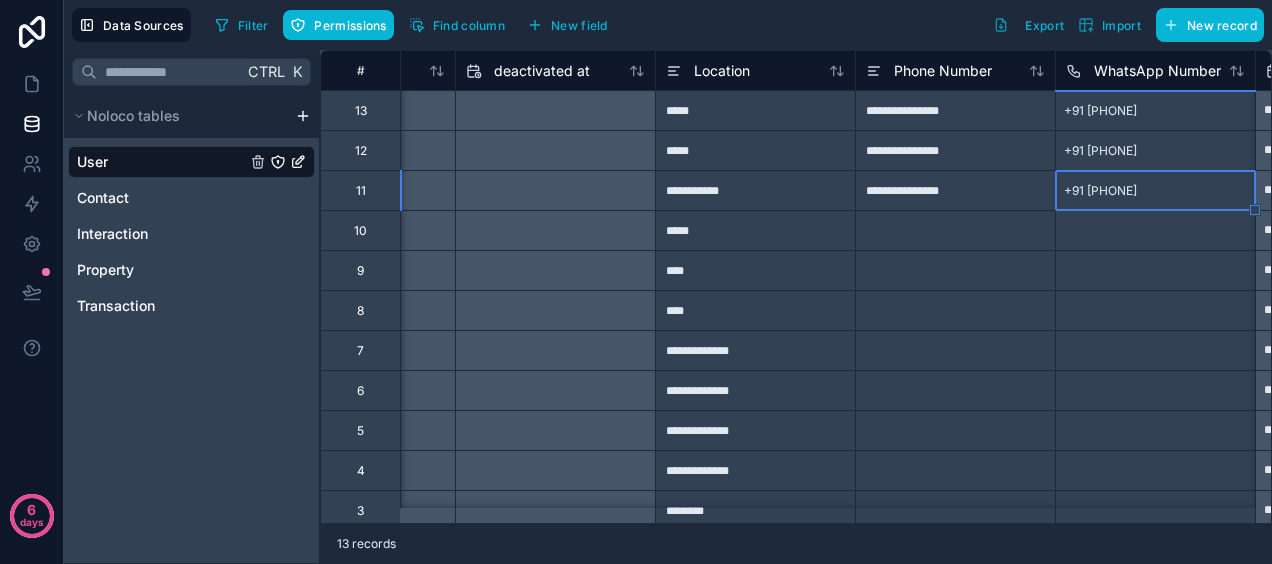 scroll, scrollTop: 0, scrollLeft: 1945, axis: horizontal 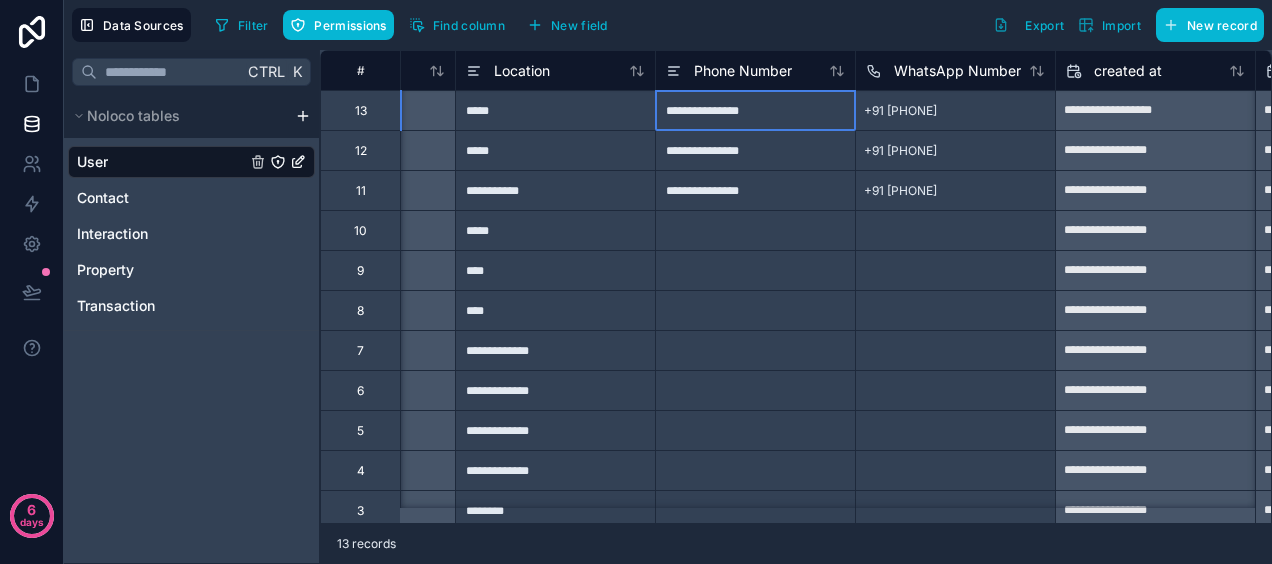 click on "**********" at bounding box center [755, 110] 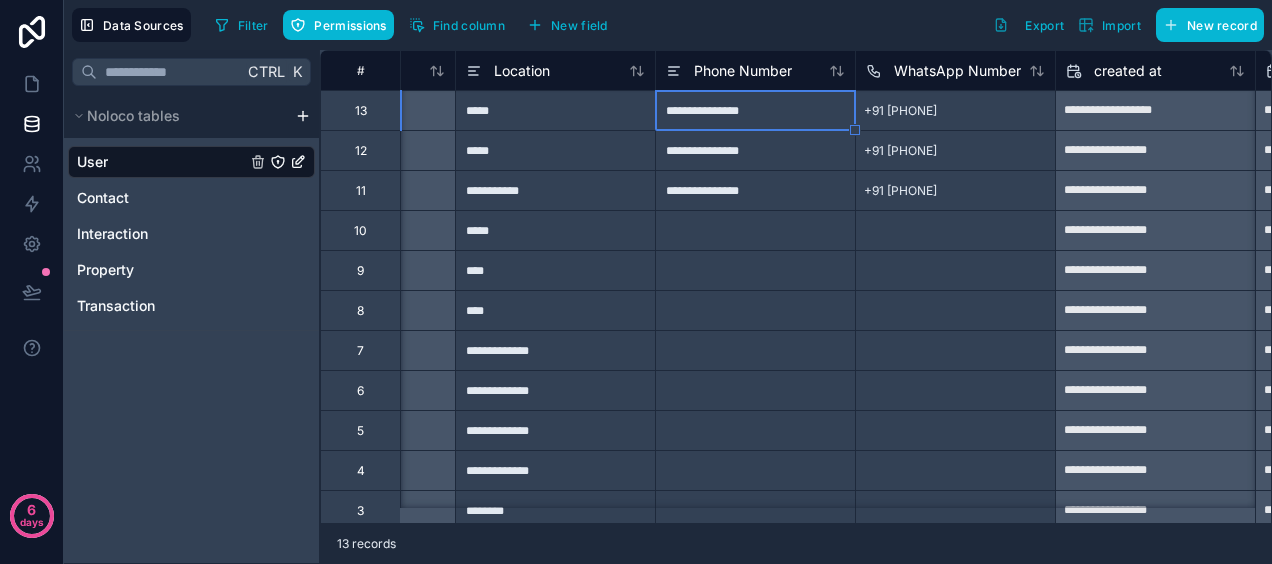 click on "**********" at bounding box center [755, 110] 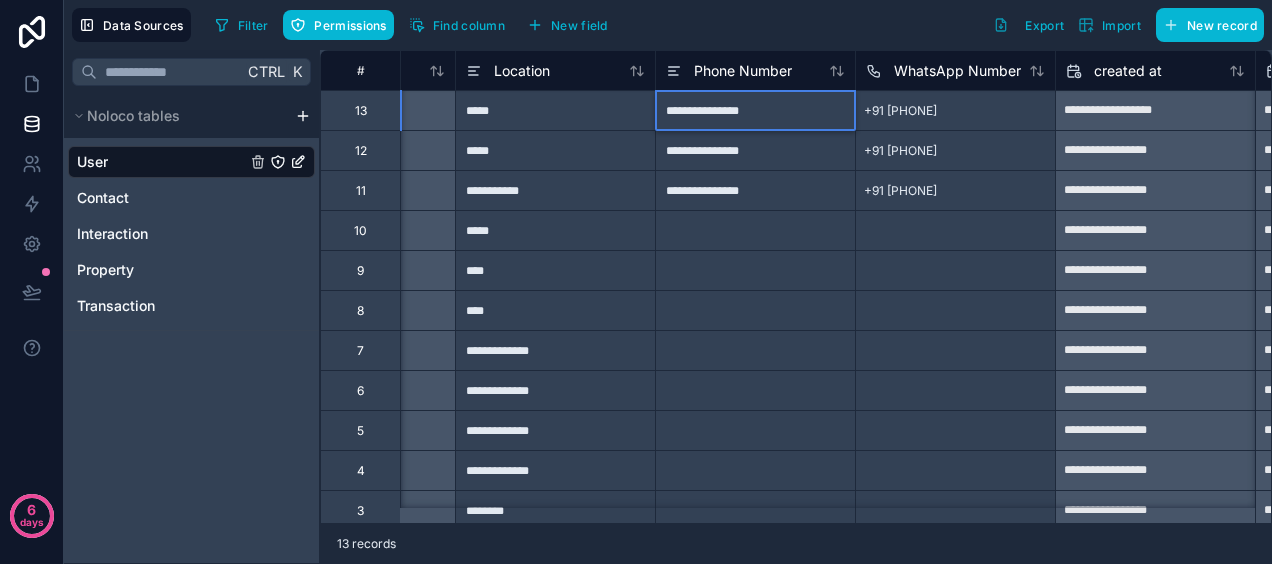 click on "**********" at bounding box center (755, 110) 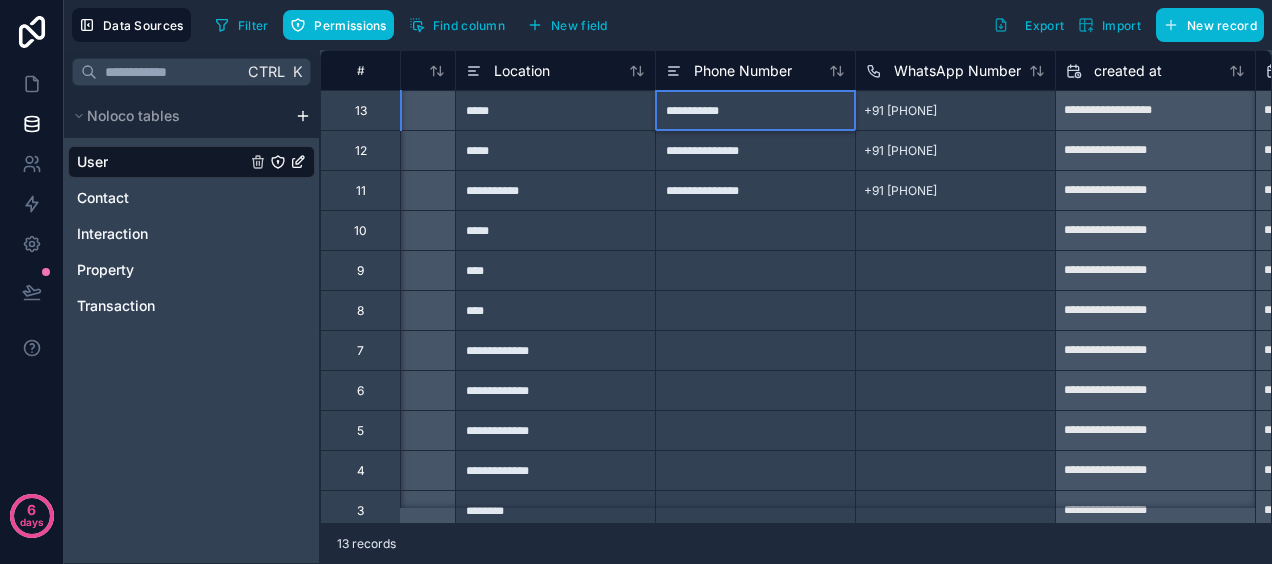 type on "**********" 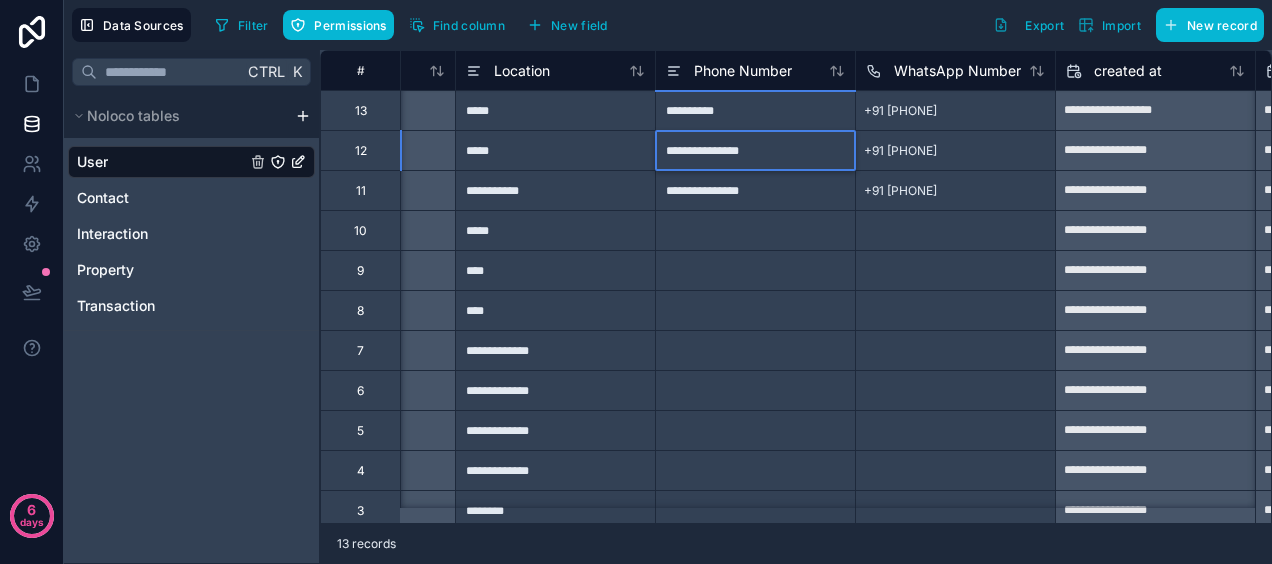 click on "**********" at bounding box center [755, 150] 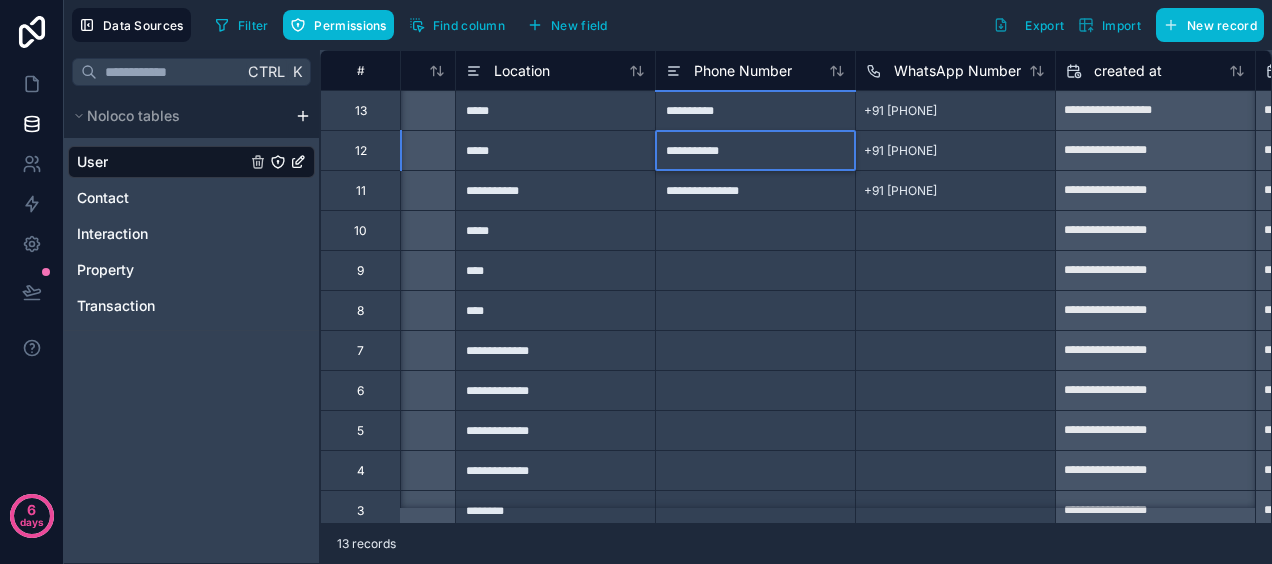 type on "**********" 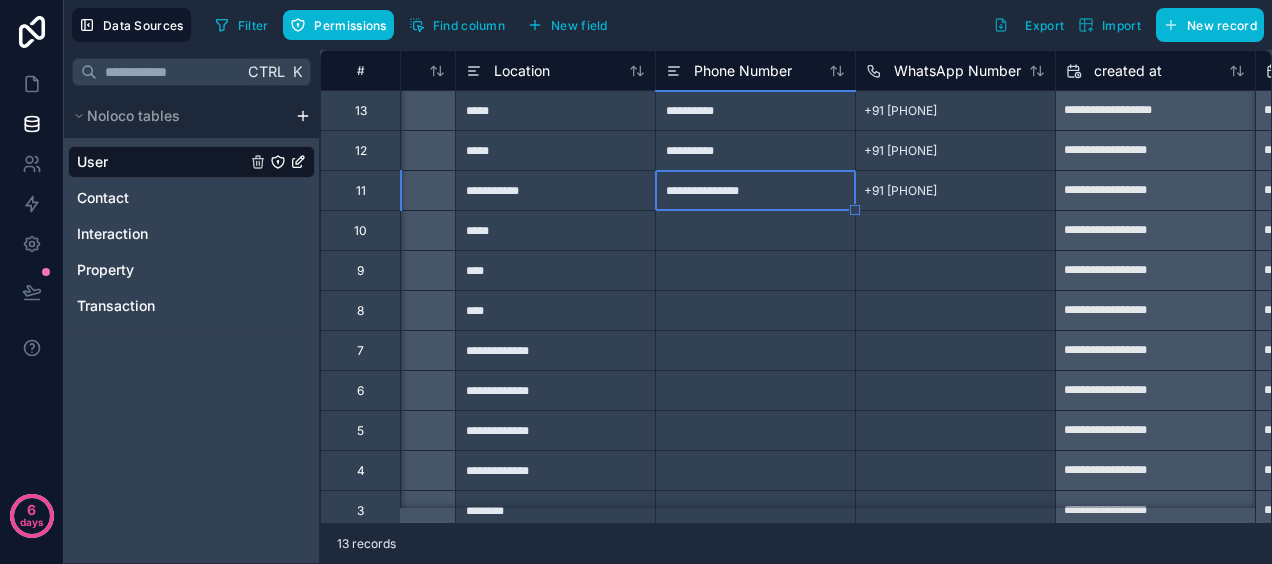 click on "**********" at bounding box center [755, 190] 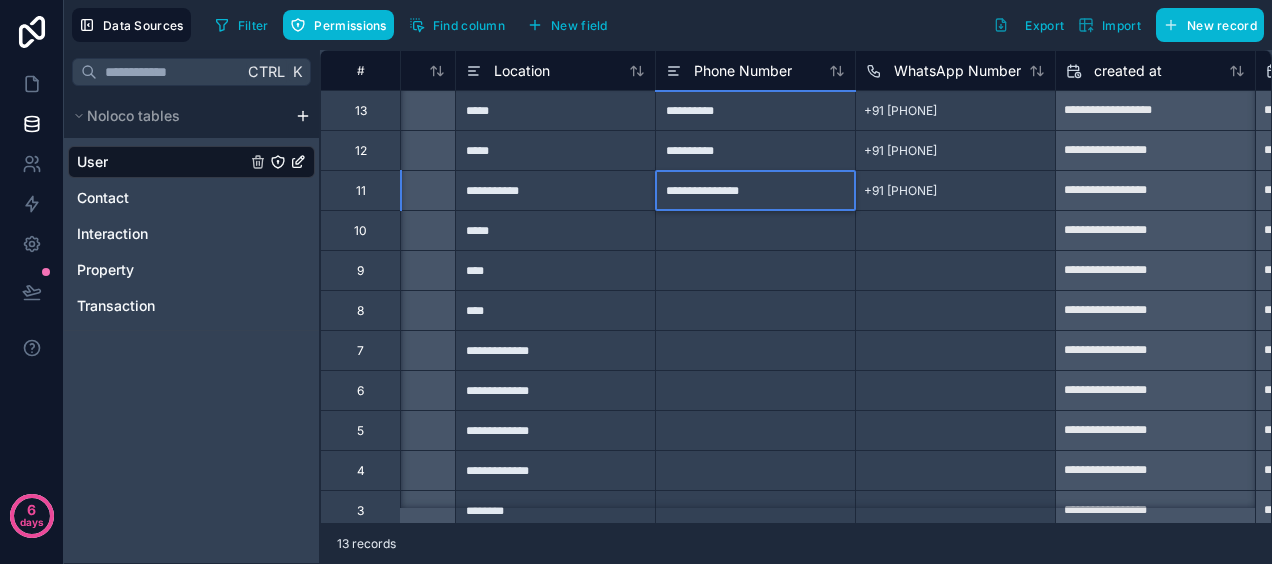 click on "**********" at bounding box center (755, 190) 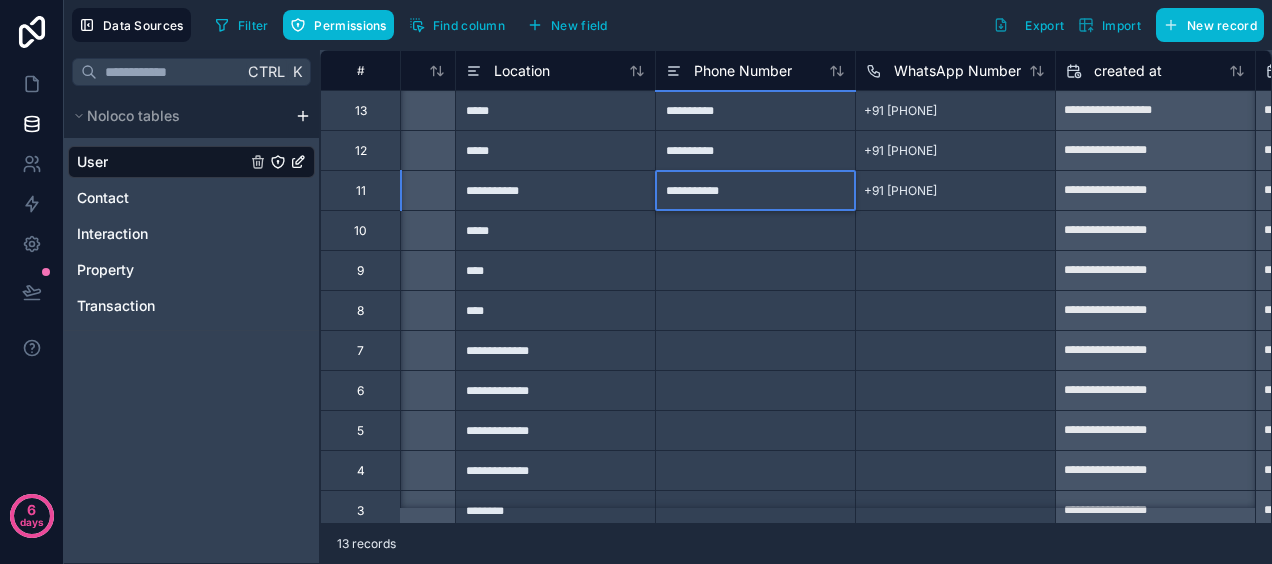 type on "**********" 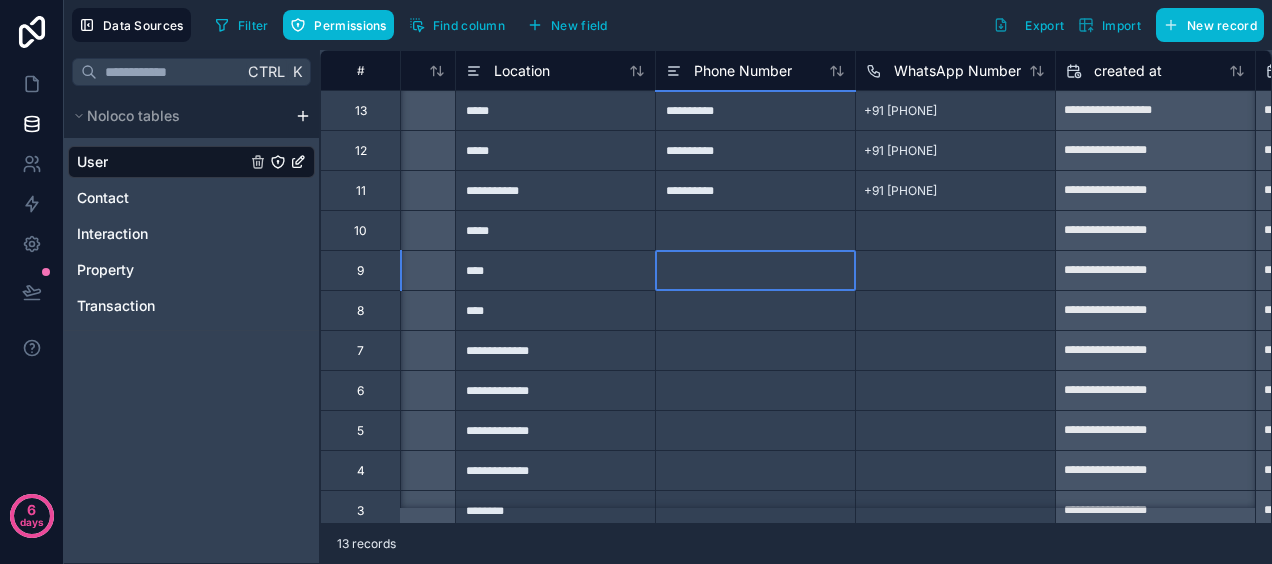 click at bounding box center [755, 270] 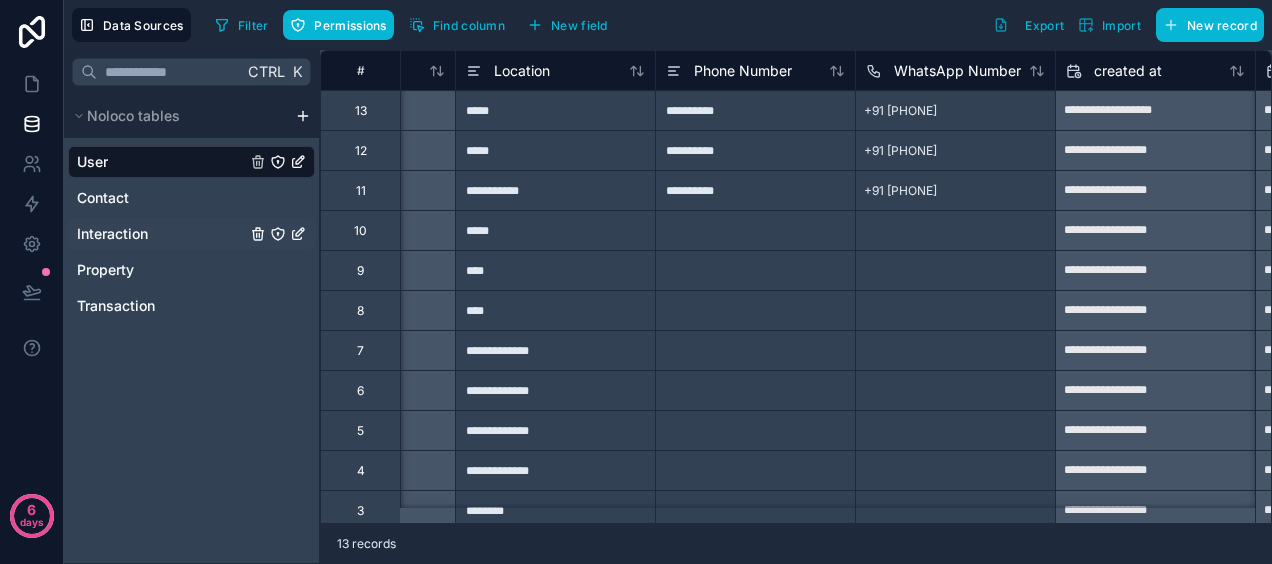 click on "Interaction" at bounding box center (191, 234) 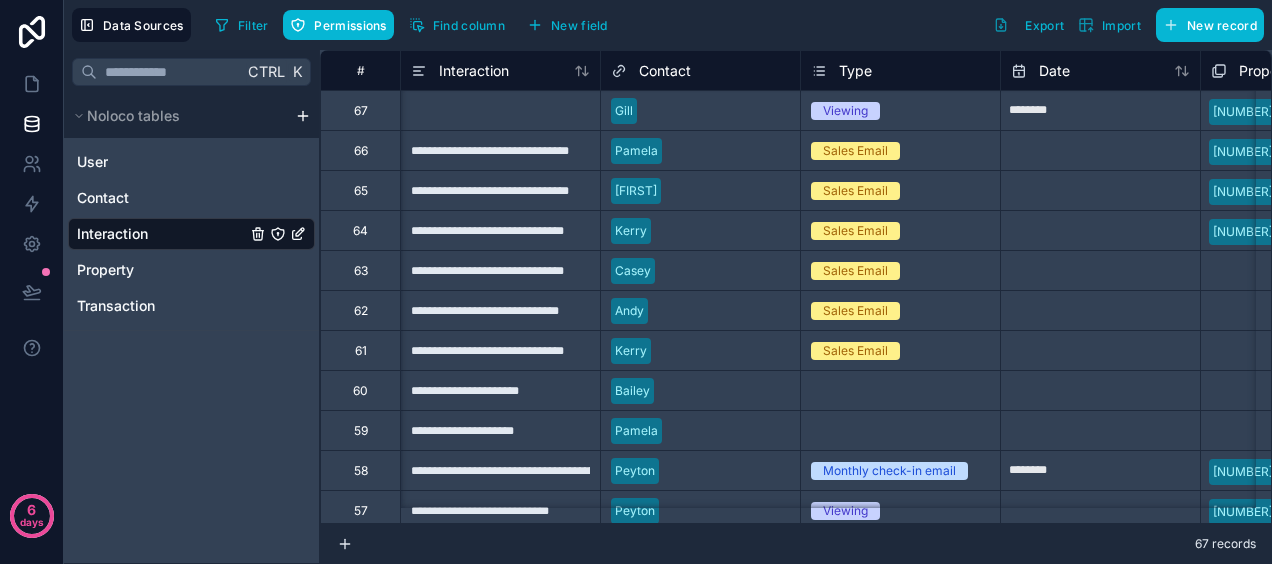 scroll, scrollTop: 0, scrollLeft: 819, axis: horizontal 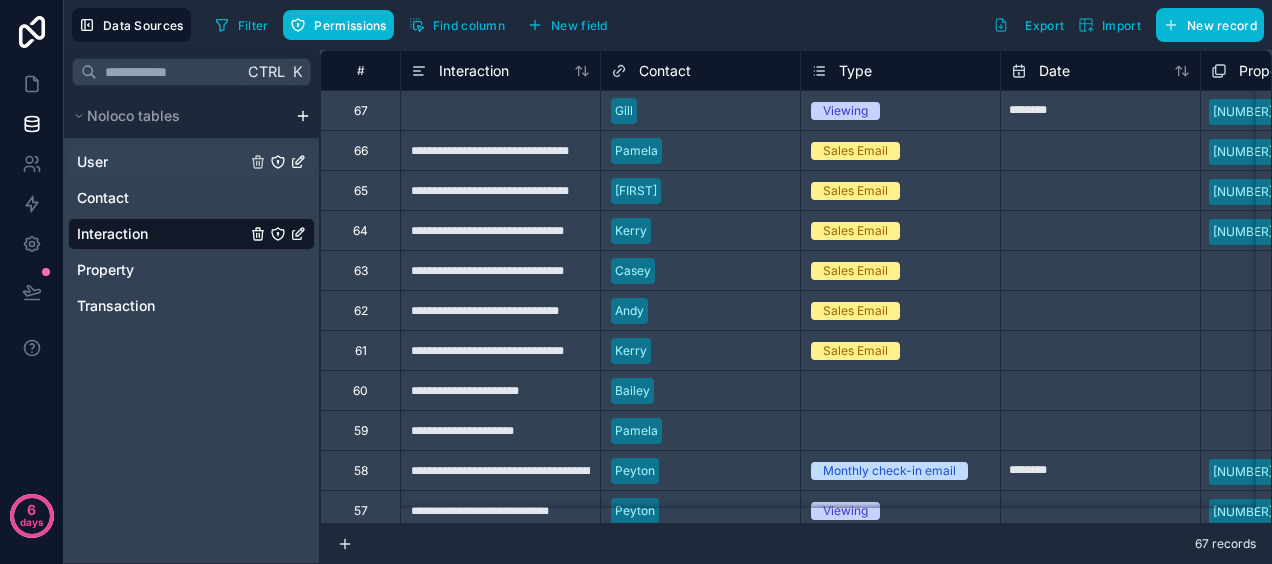 click on "User" at bounding box center (191, 162) 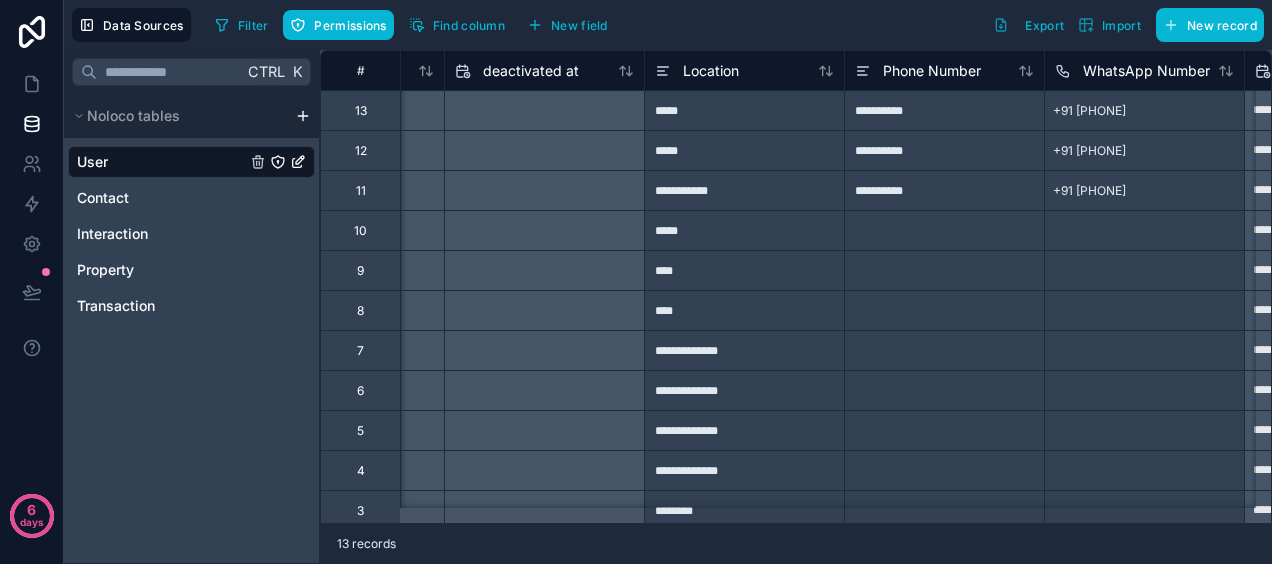 scroll, scrollTop: 0, scrollLeft: 2140, axis: horizontal 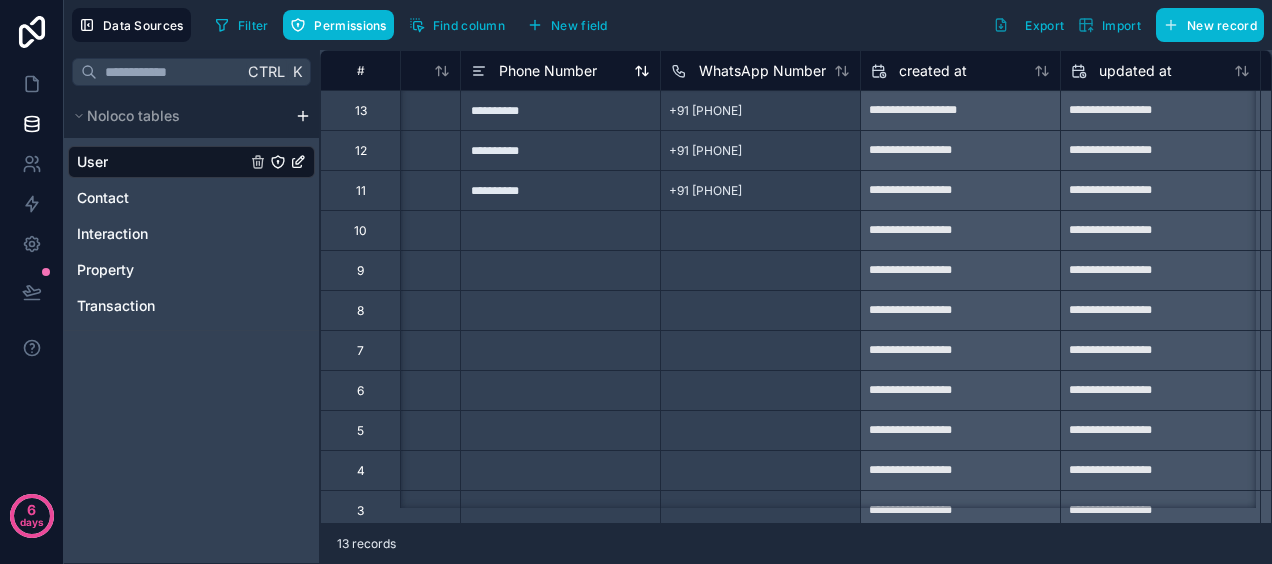 click on "Phone Number" at bounding box center (548, 71) 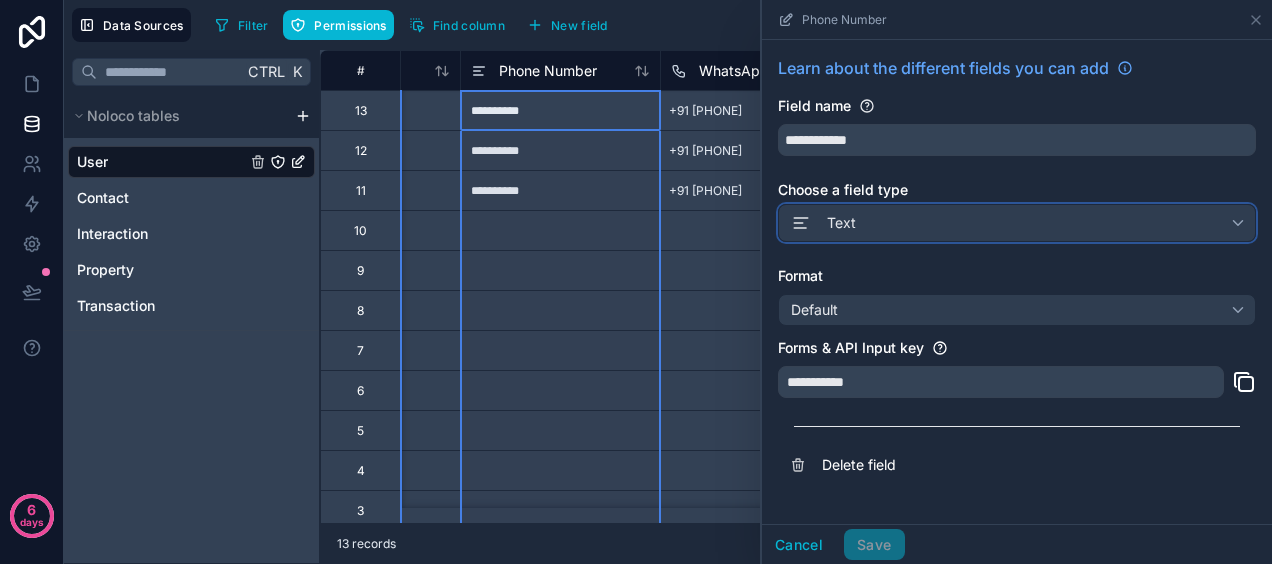 click on "Text" at bounding box center (1017, 223) 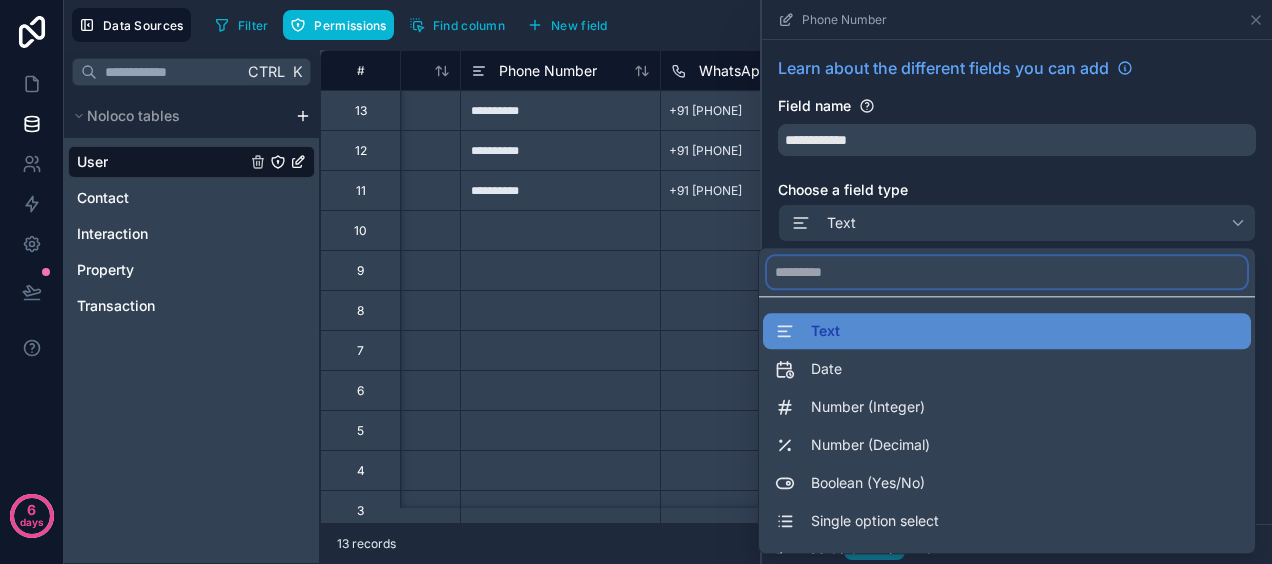 click at bounding box center [1007, 272] 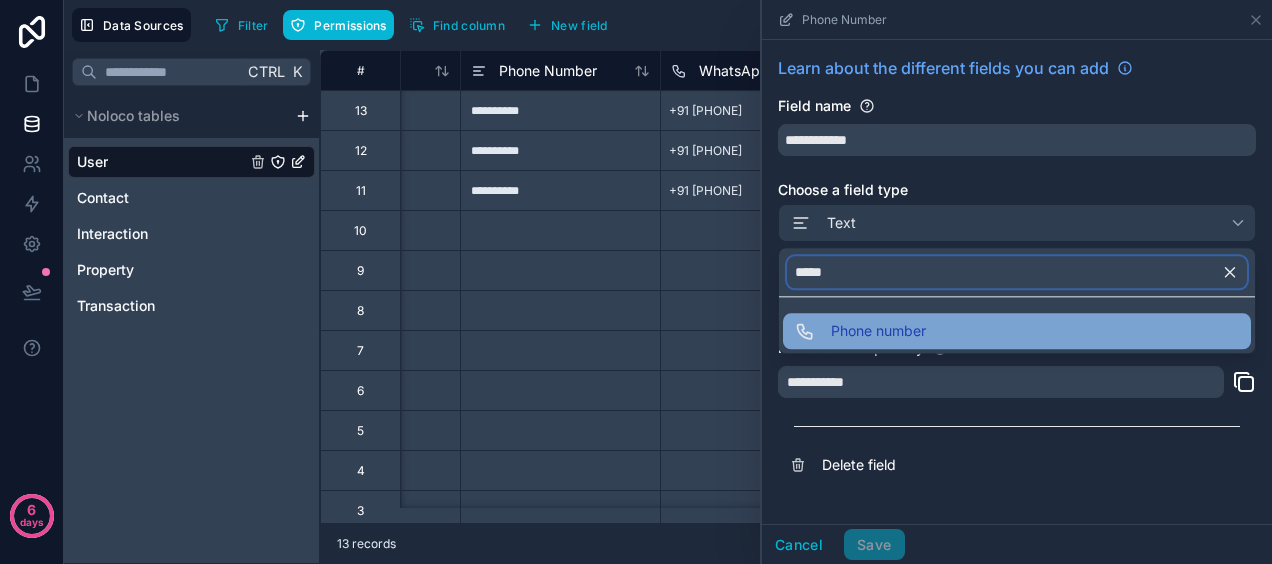 type on "*****" 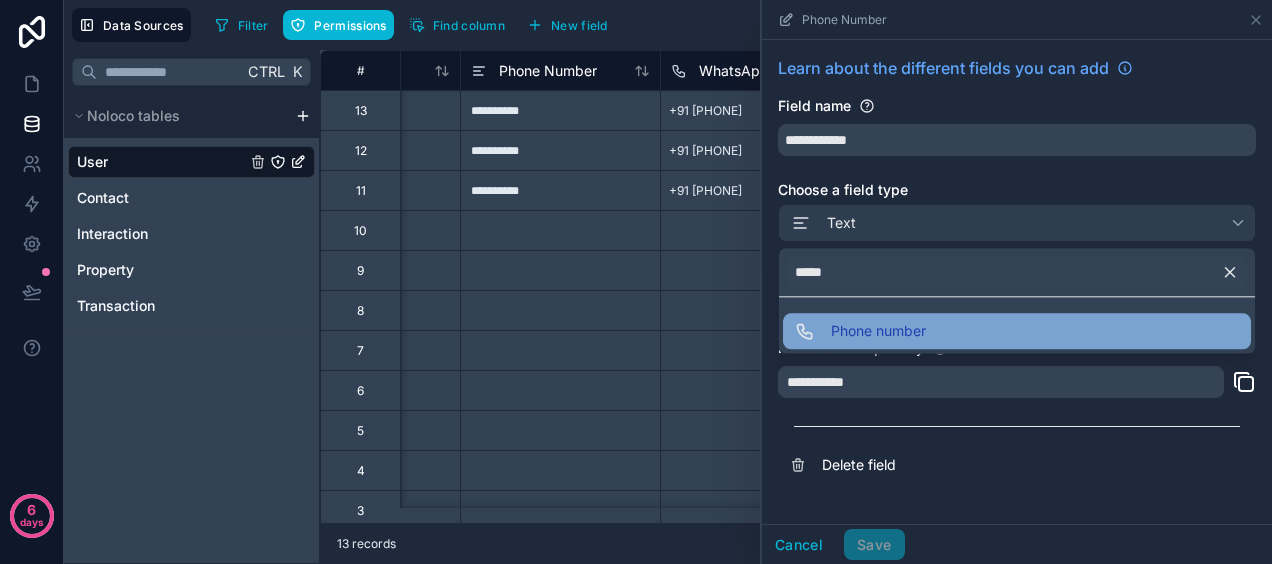 click on "Phone number" at bounding box center [1017, 331] 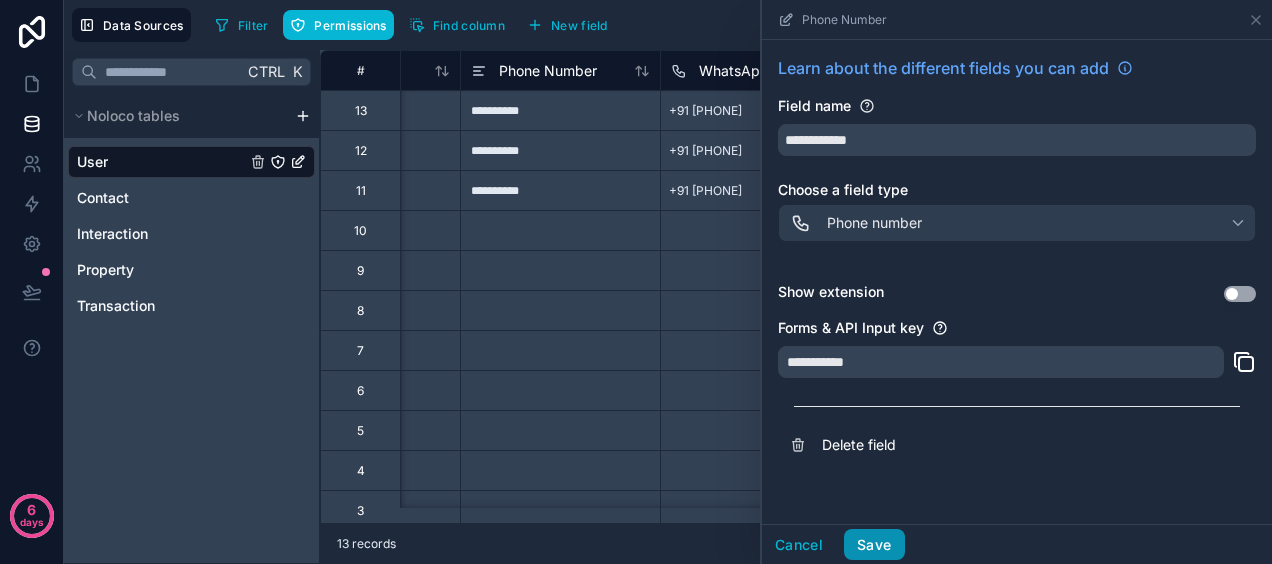 click on "Save" at bounding box center (874, 545) 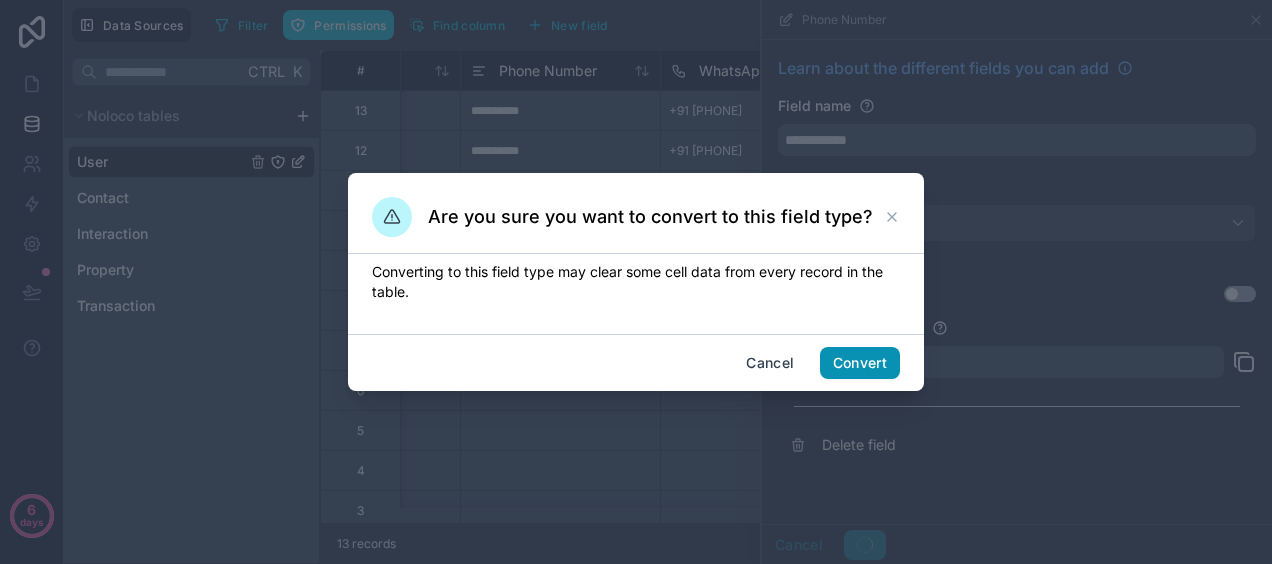 click on "Convert" at bounding box center [860, 363] 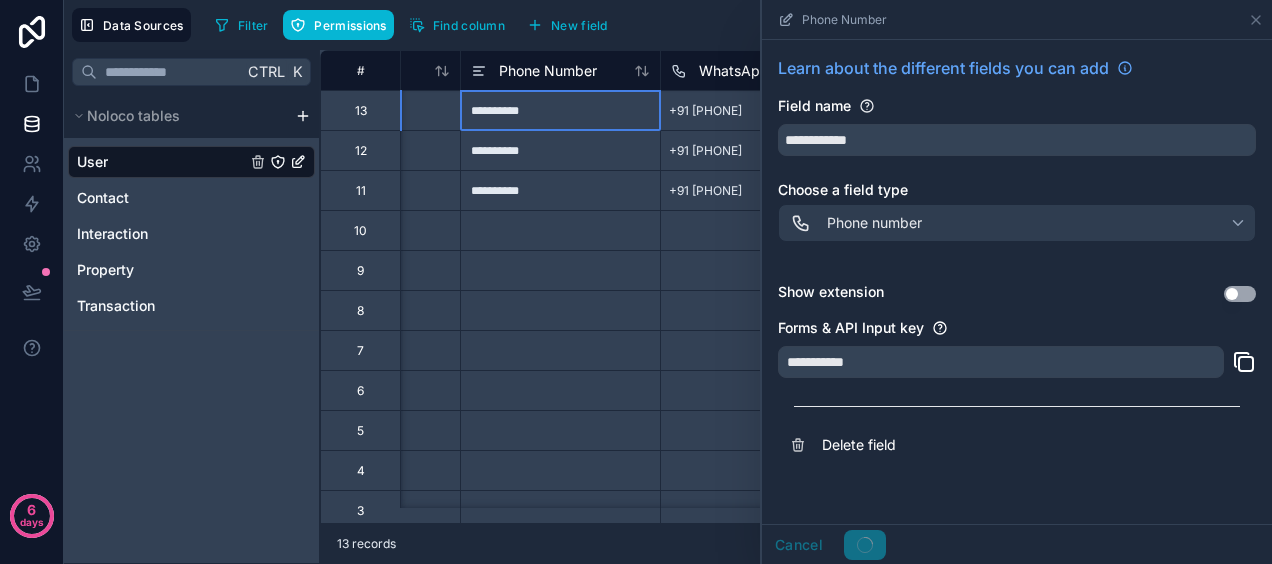 click on "**********" at bounding box center (560, 110) 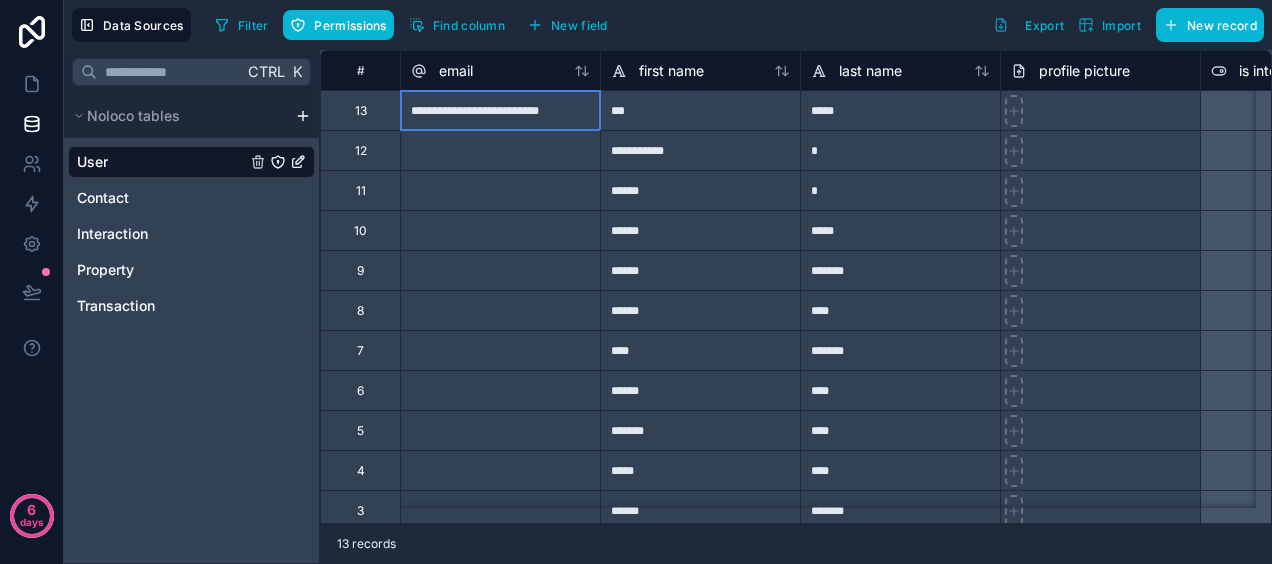 click on "**********" at bounding box center (500, 110) 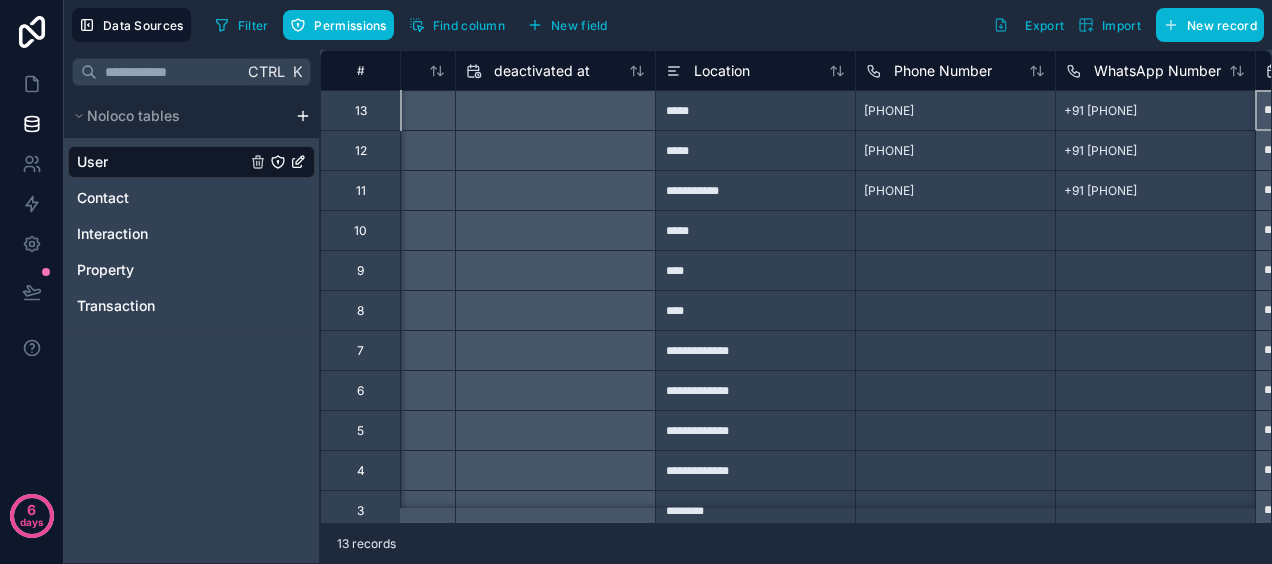 scroll, scrollTop: 0, scrollLeft: 1945, axis: horizontal 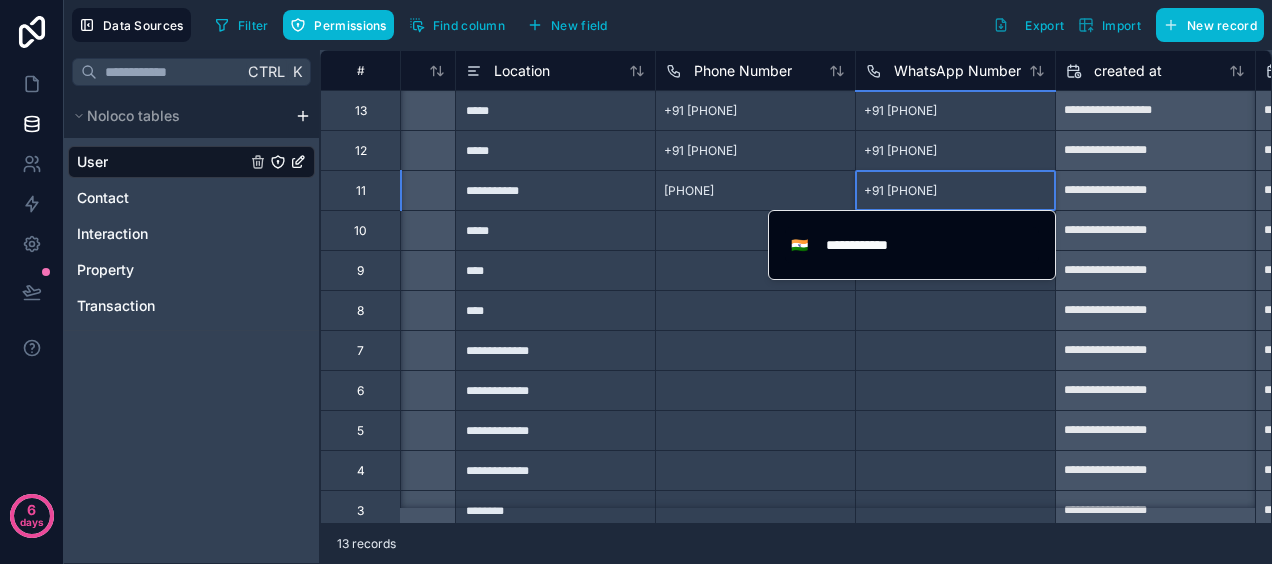 click on "+91 [PHONE]" at bounding box center (955, 190) 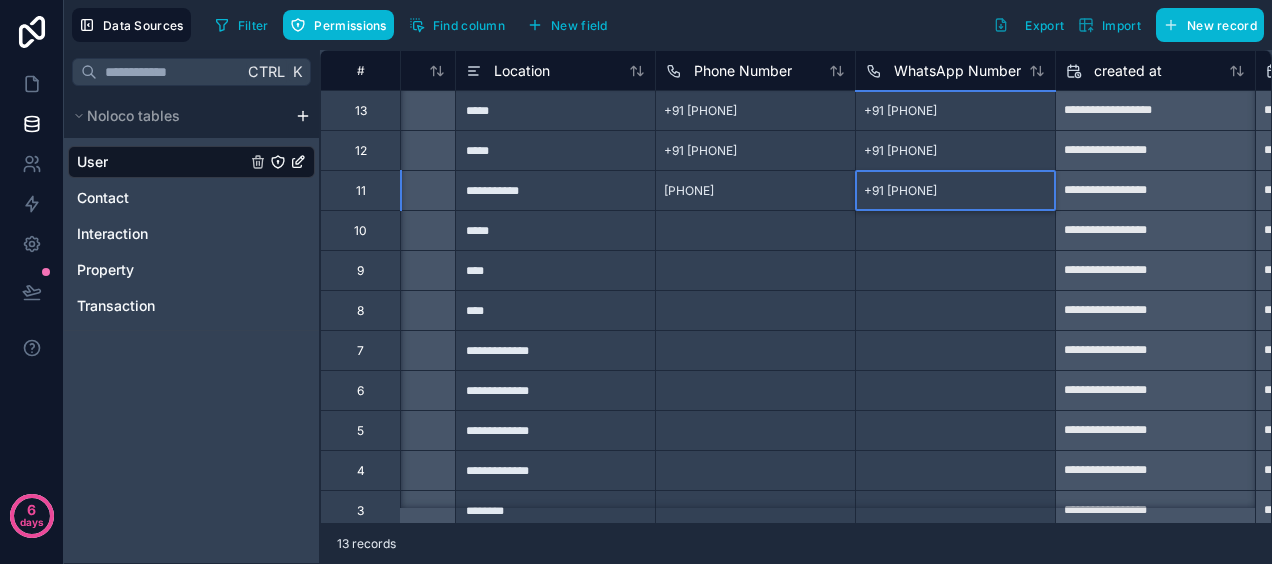 click on "+91 [PHONE]" at bounding box center [955, 190] 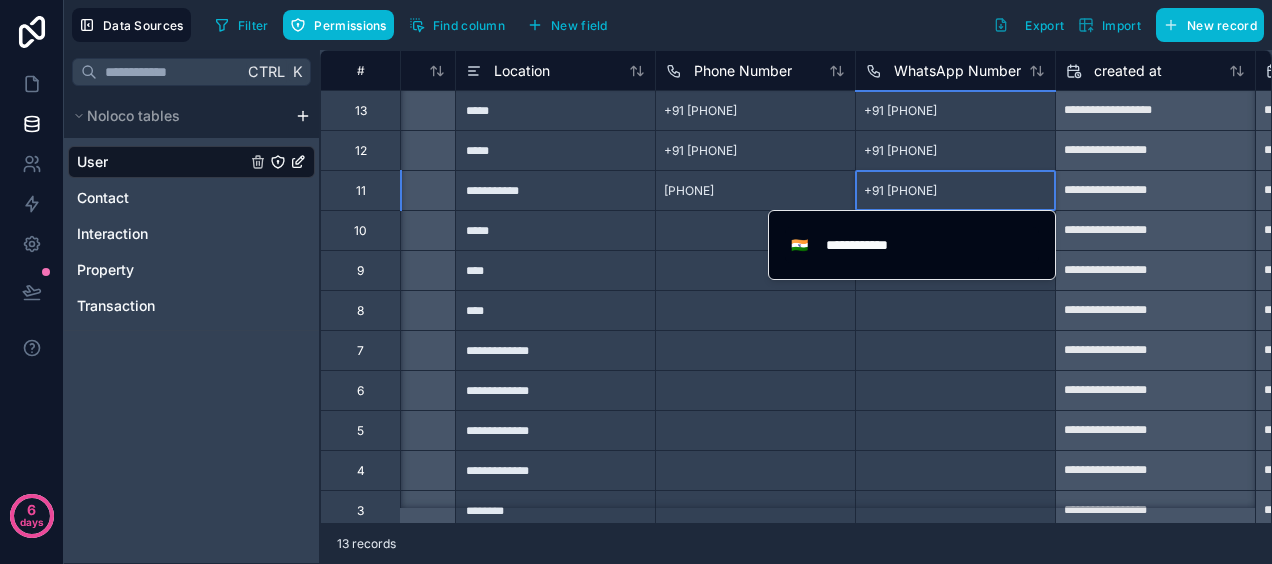 click on "+91 [PHONE]" at bounding box center (900, 191) 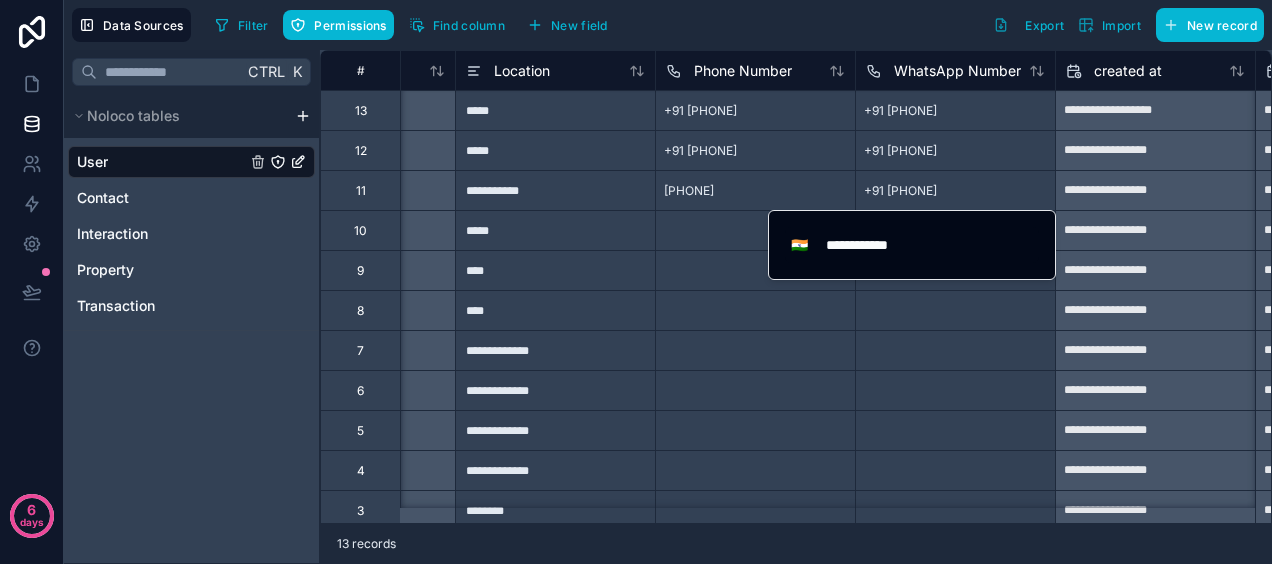 click on "**********" at bounding box center [926, 245] 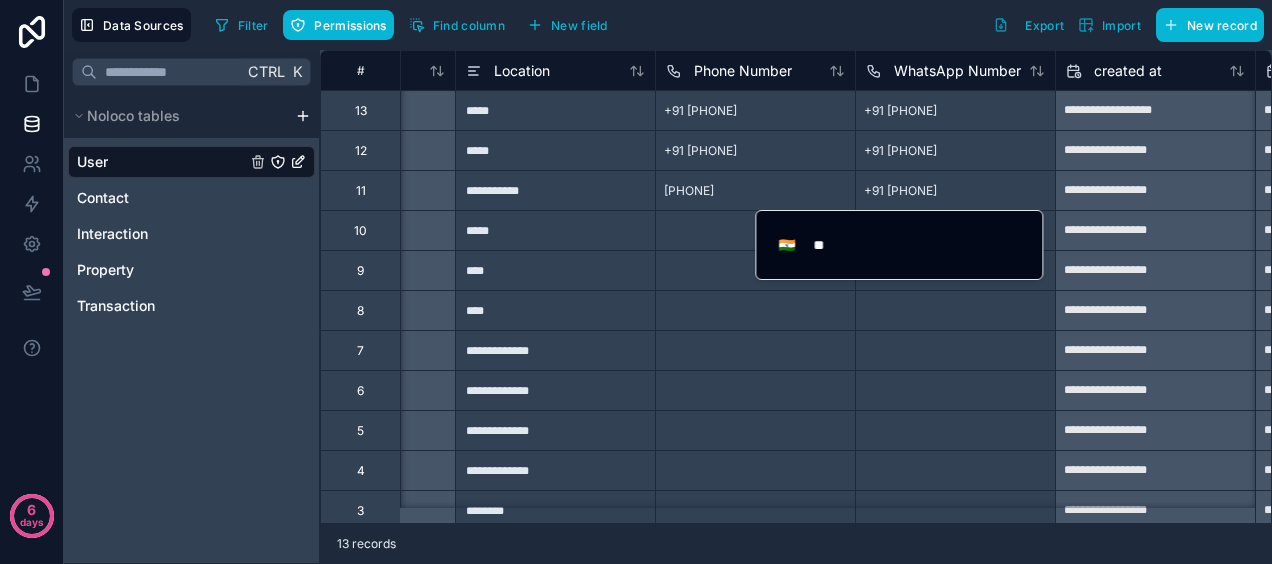 type on "*" 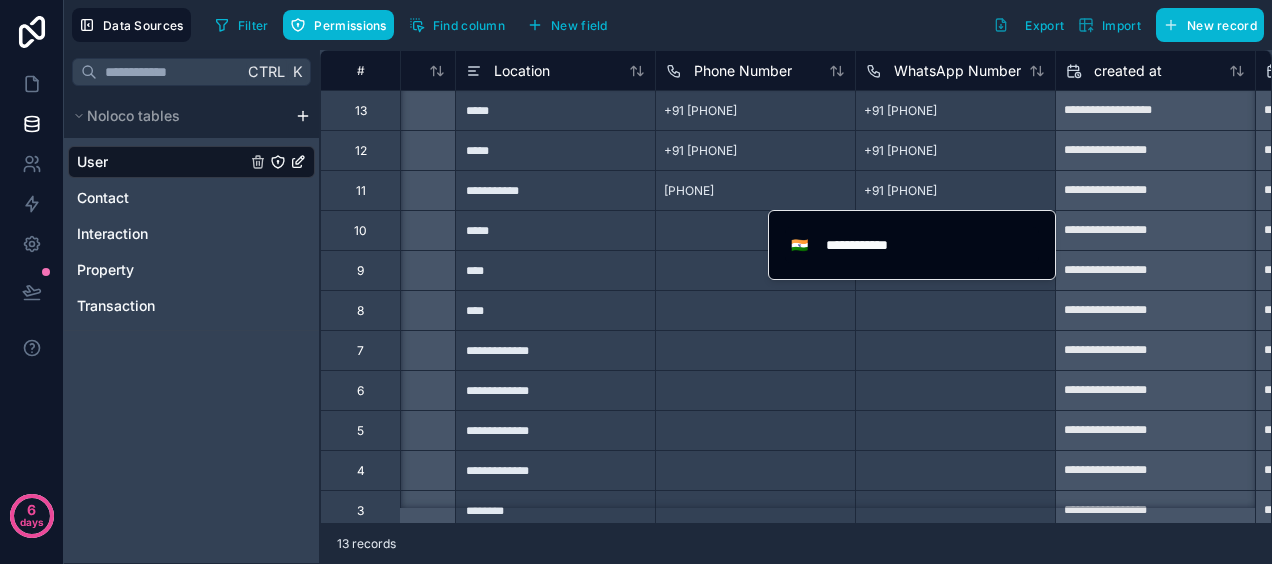 type on "**********" 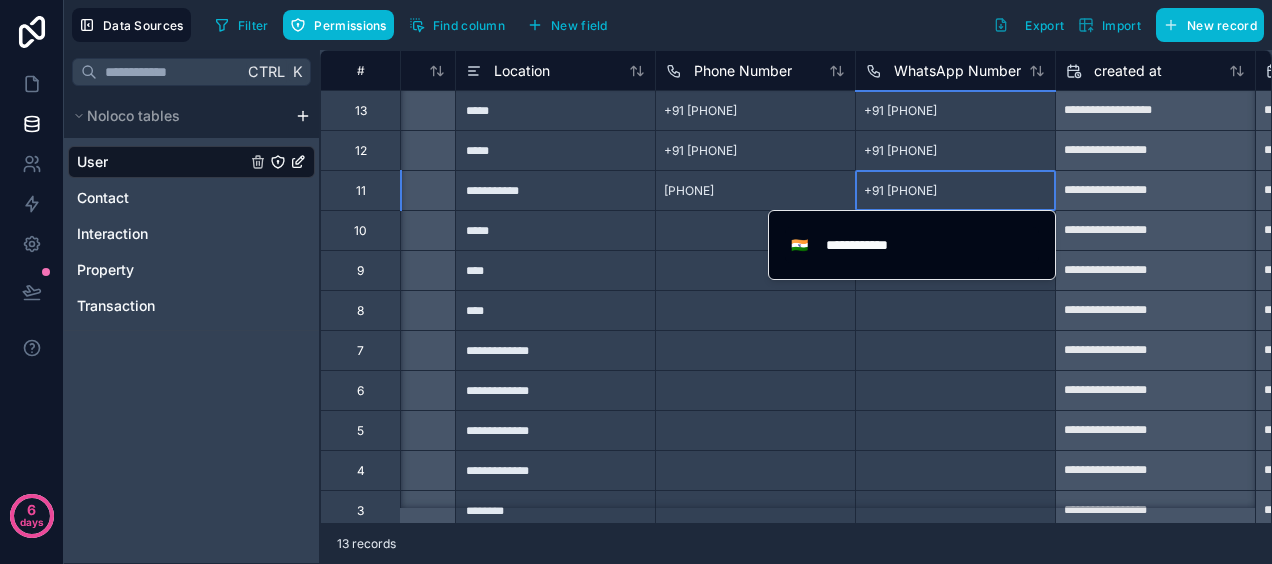 click on "+91 [PHONE]" at bounding box center [955, 190] 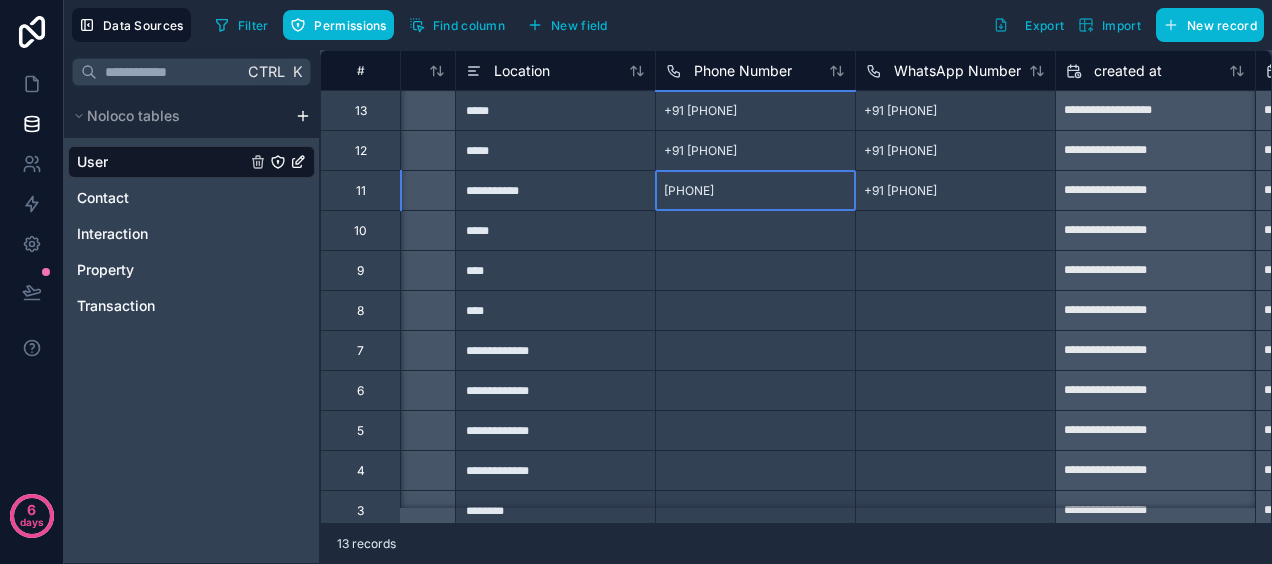 click on "[PHONE]" at bounding box center [755, 190] 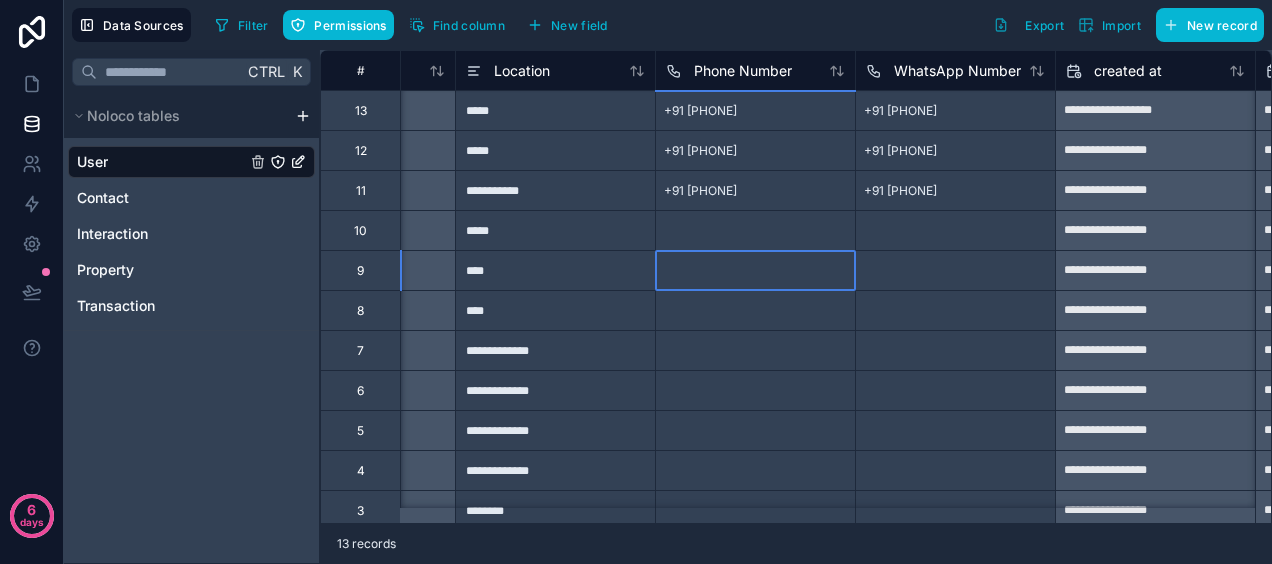 click at bounding box center (755, 270) 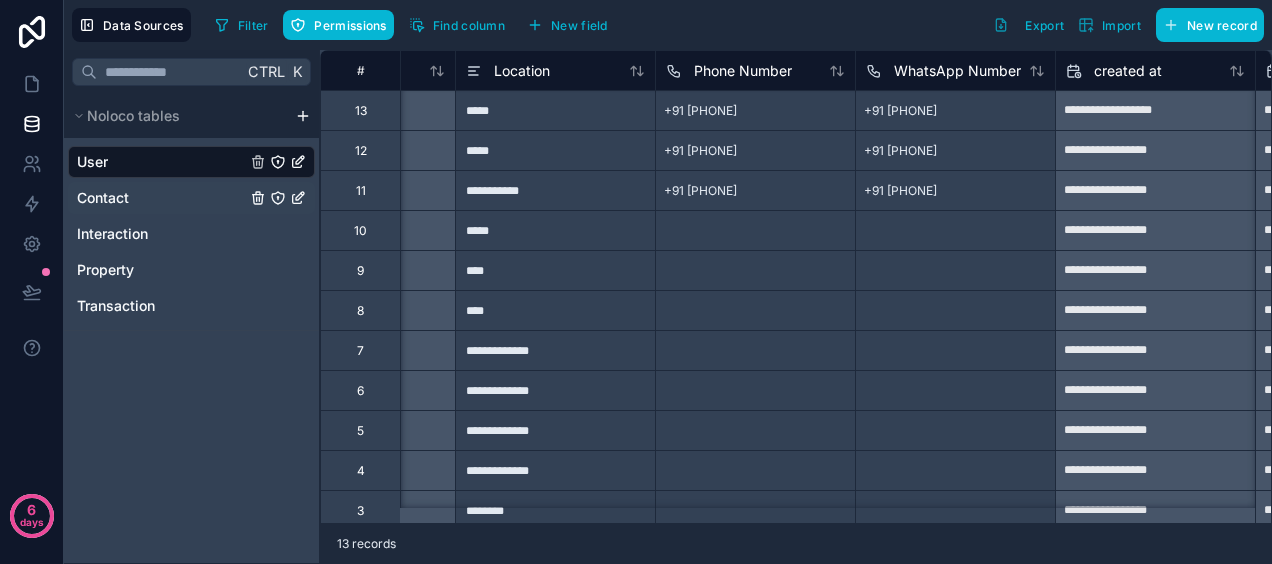 click on "Contact" at bounding box center (191, 198) 